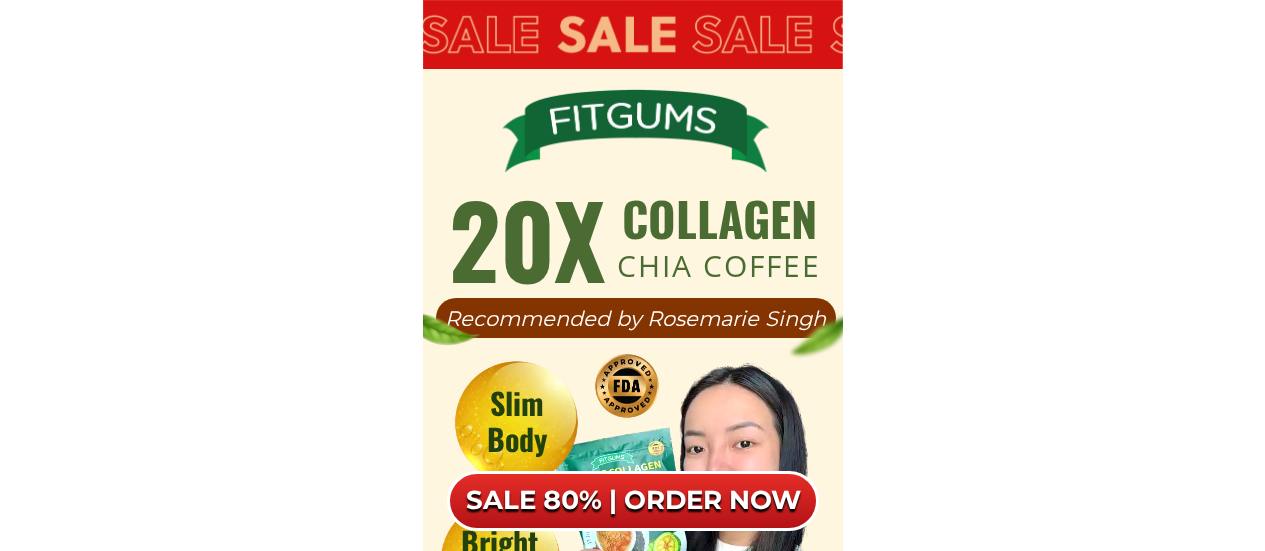 scroll, scrollTop: 12614, scrollLeft: 0, axis: vertical 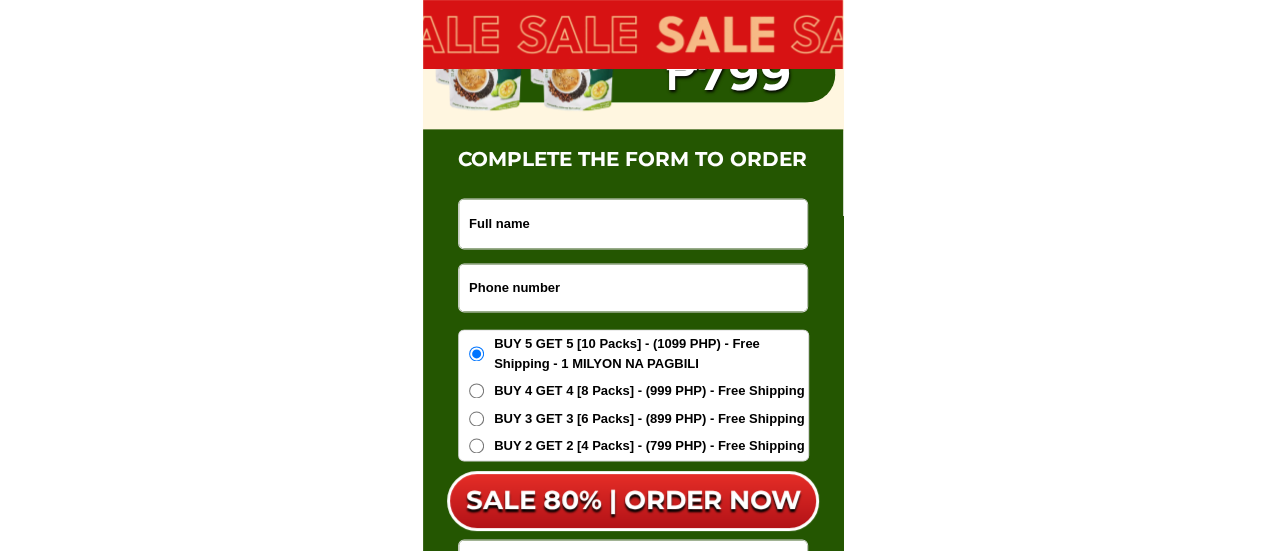 click at bounding box center [633, 223] 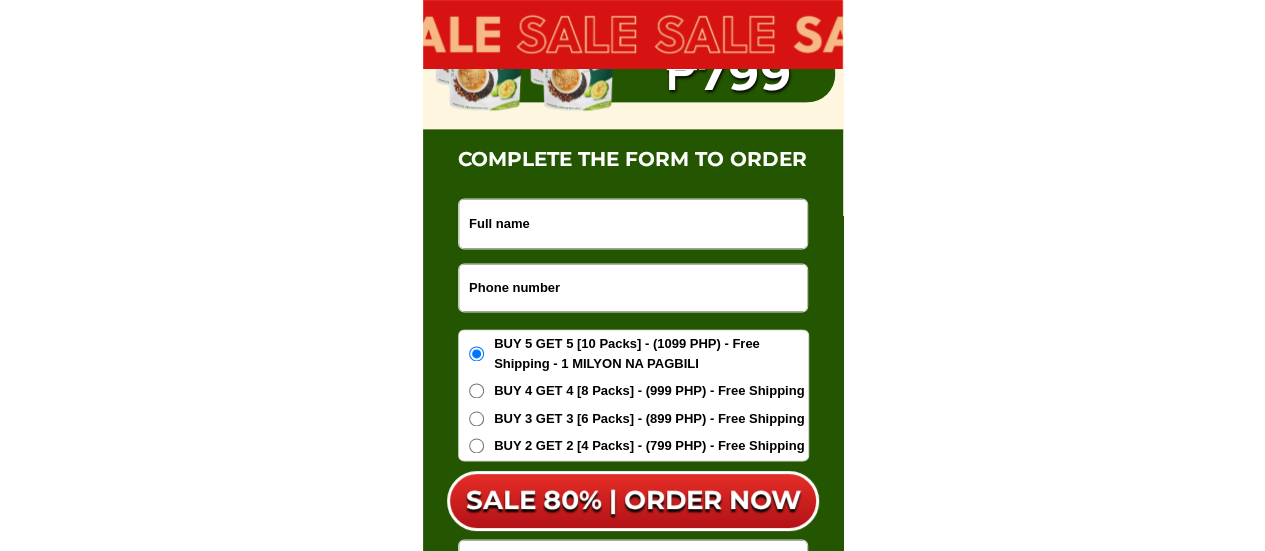 paste on "[LAST] [LAST]" 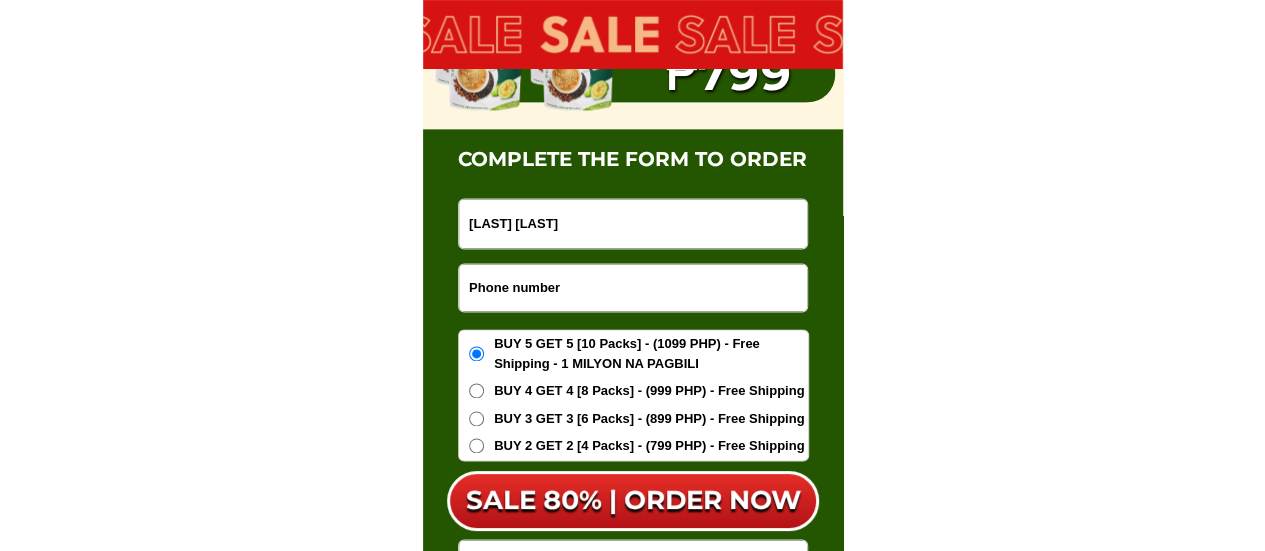 type on "[LAST] [LAST]" 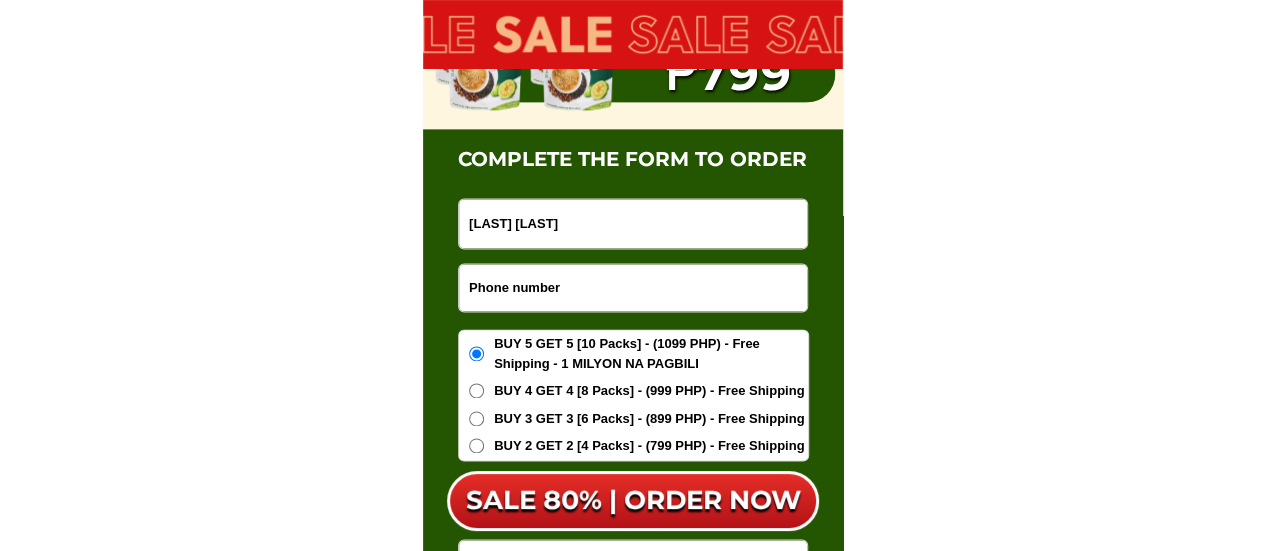 click at bounding box center [633, 287] 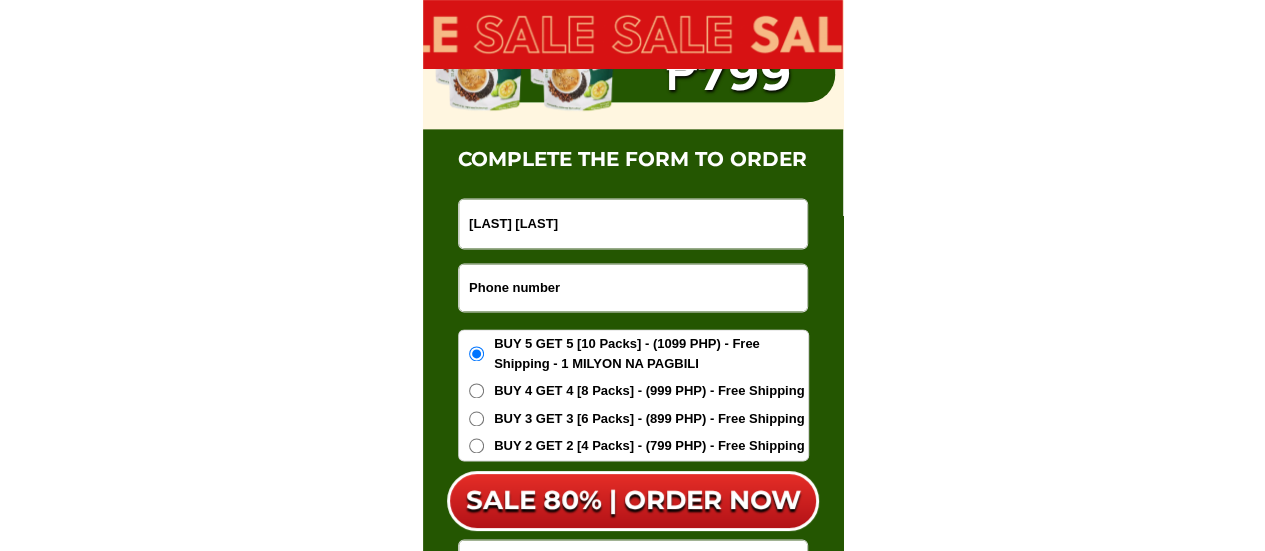 paste on "[PHONE]" 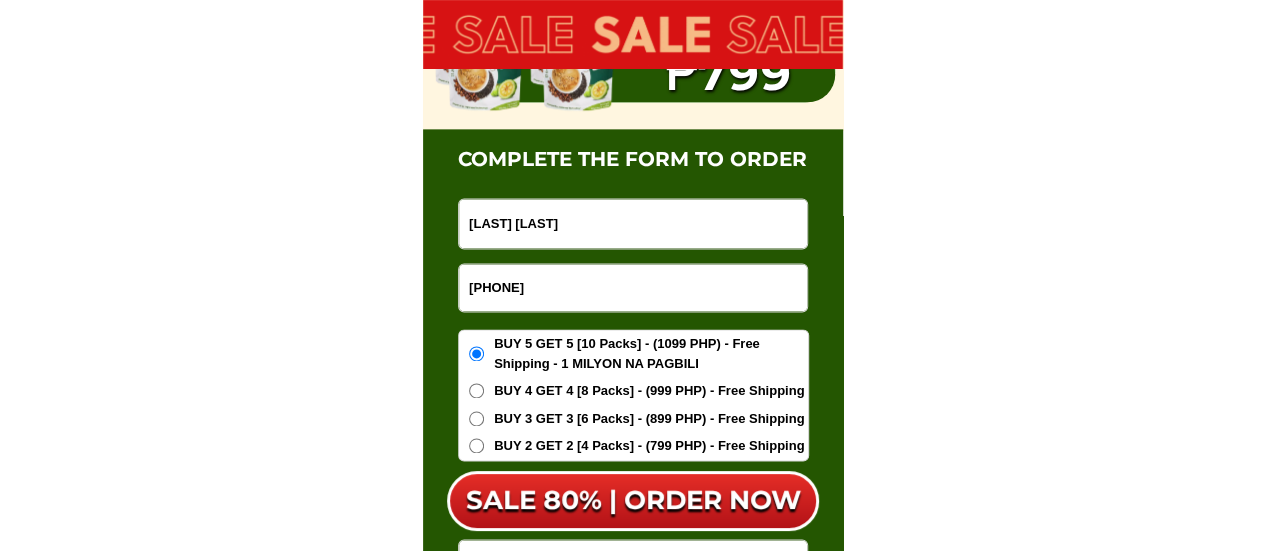 type on "[PHONE]" 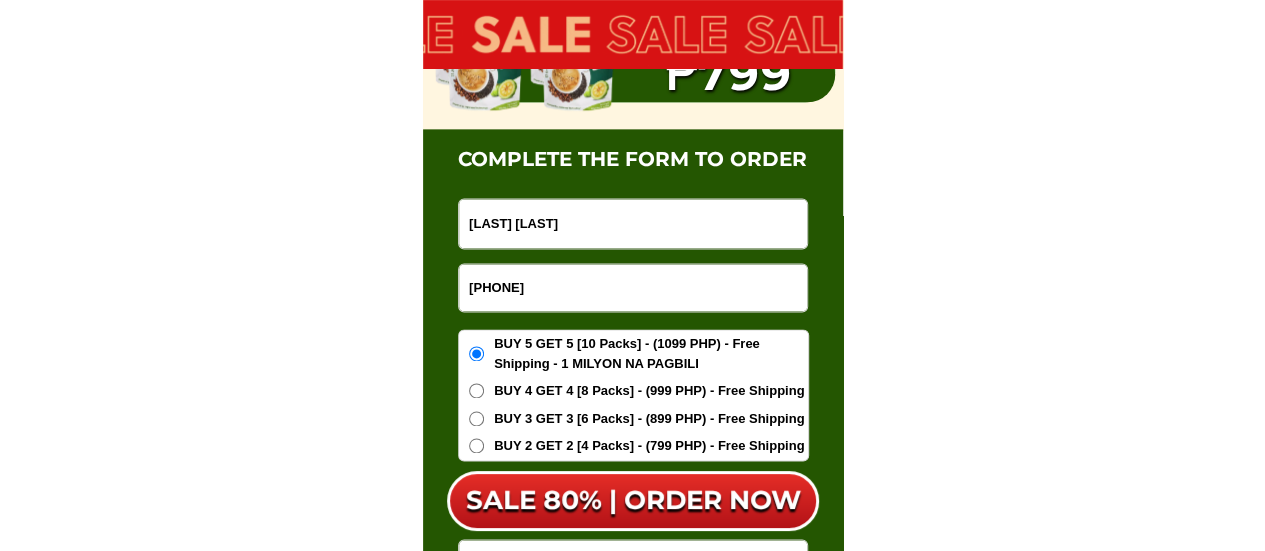 click on "BUY 2 GET 2 [4 Packs] - (799 PHP) - Free Shipping" at bounding box center [649, 446] 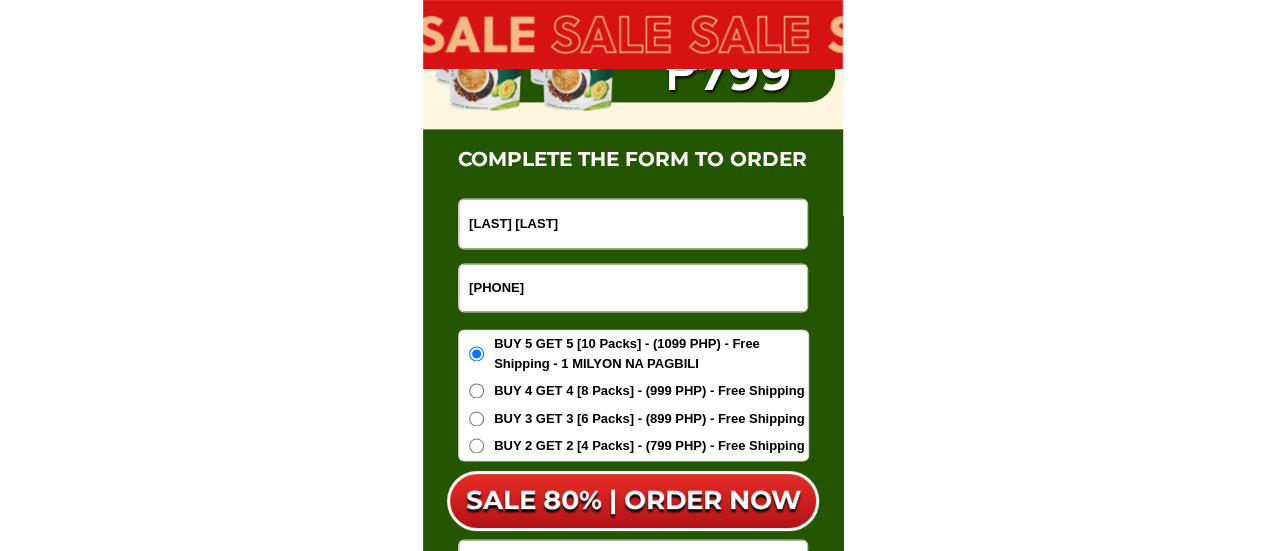 click on "BUY 2 GET 2 [4 Packs] - (799 PHP) - Free Shipping" at bounding box center (476, 445) 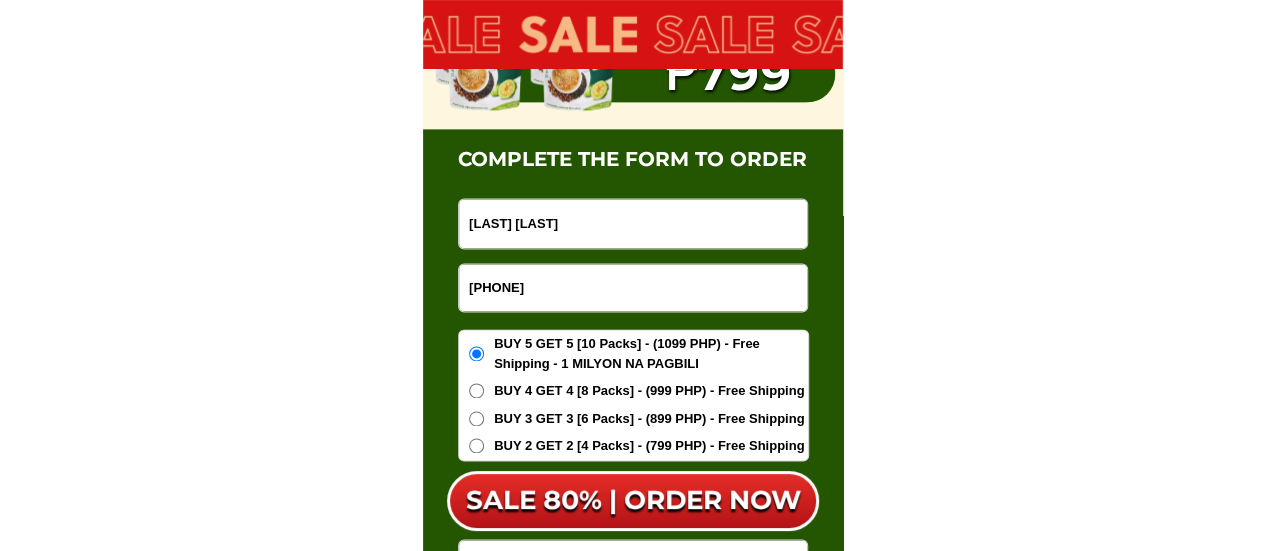 radio on "true" 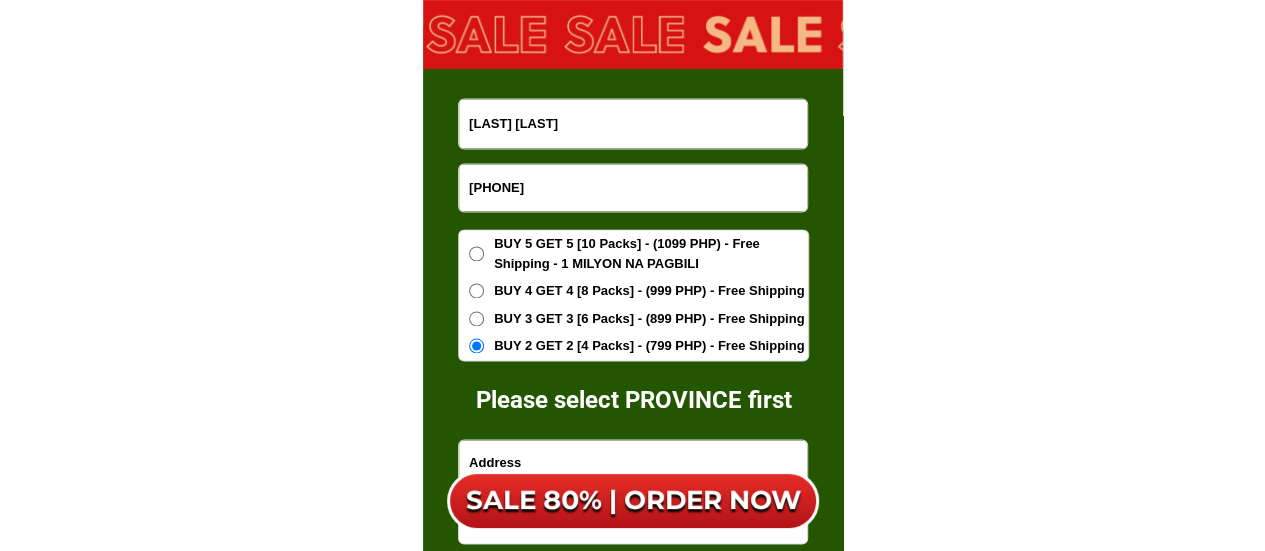 click on "BUY 5 GET 5 [10 Packs] - (1099 PHP) - Free Shipping - 1 MILYON NA PAGBILI" at bounding box center [651, 253] 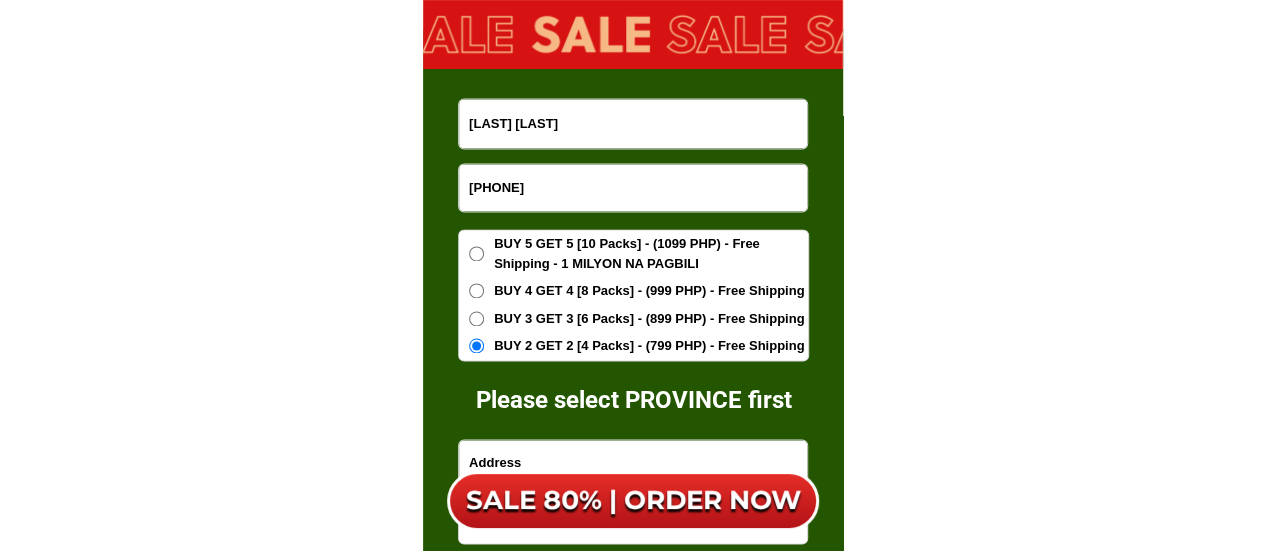 click on "BUY 5 GET 5 [10 Packs] - (1099 PHP) - Free Shipping - 1 MILYON NA PAGBILI" at bounding box center (476, 253) 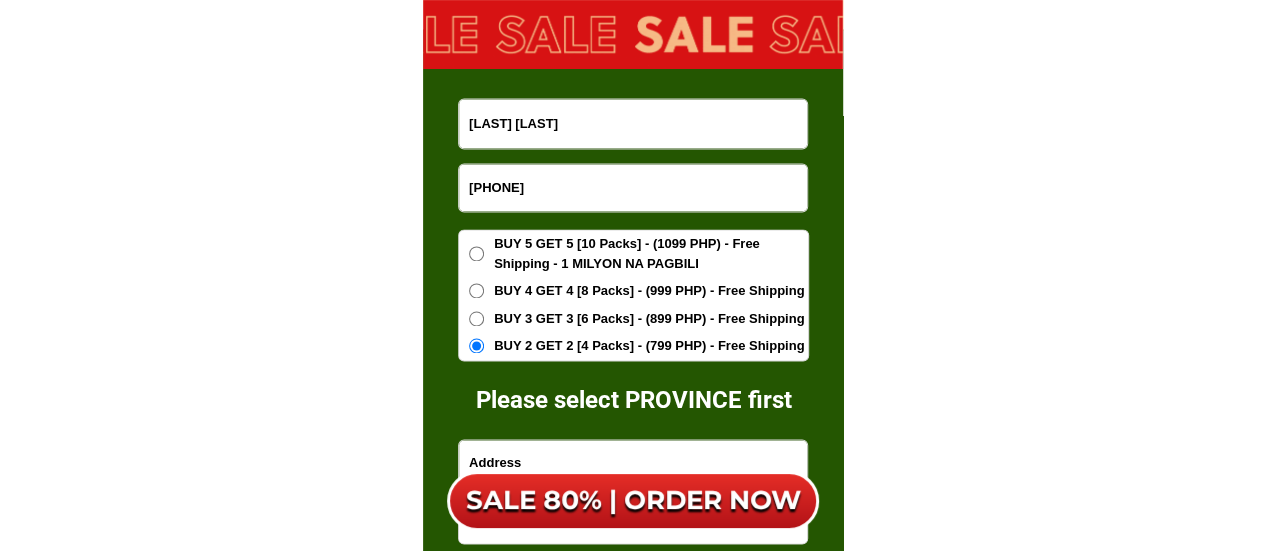 radio on "true" 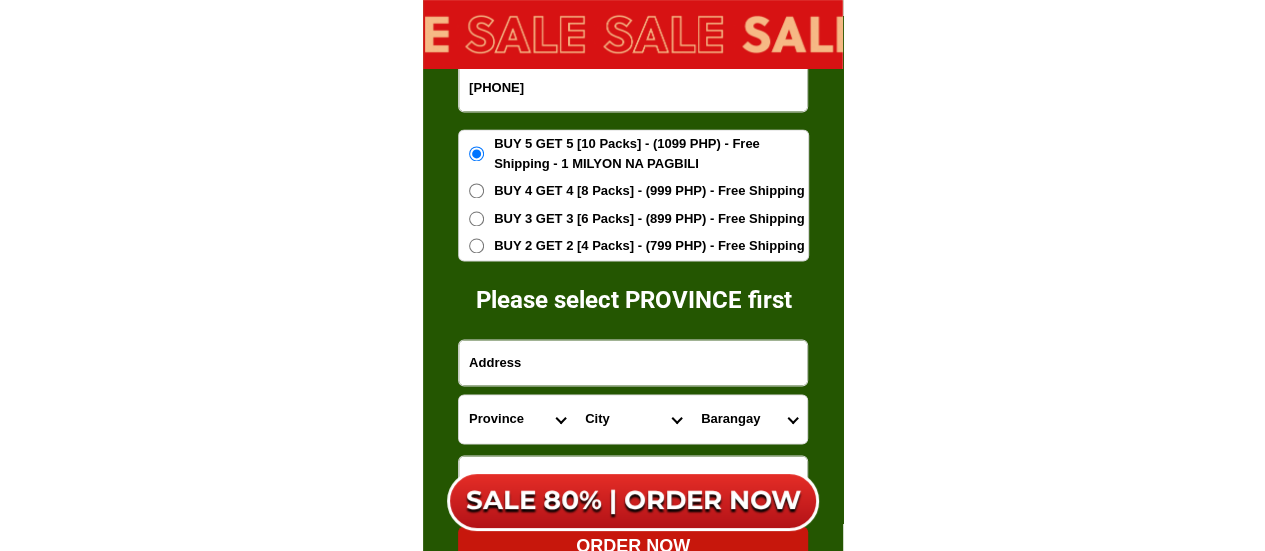 scroll, scrollTop: 12914, scrollLeft: 0, axis: vertical 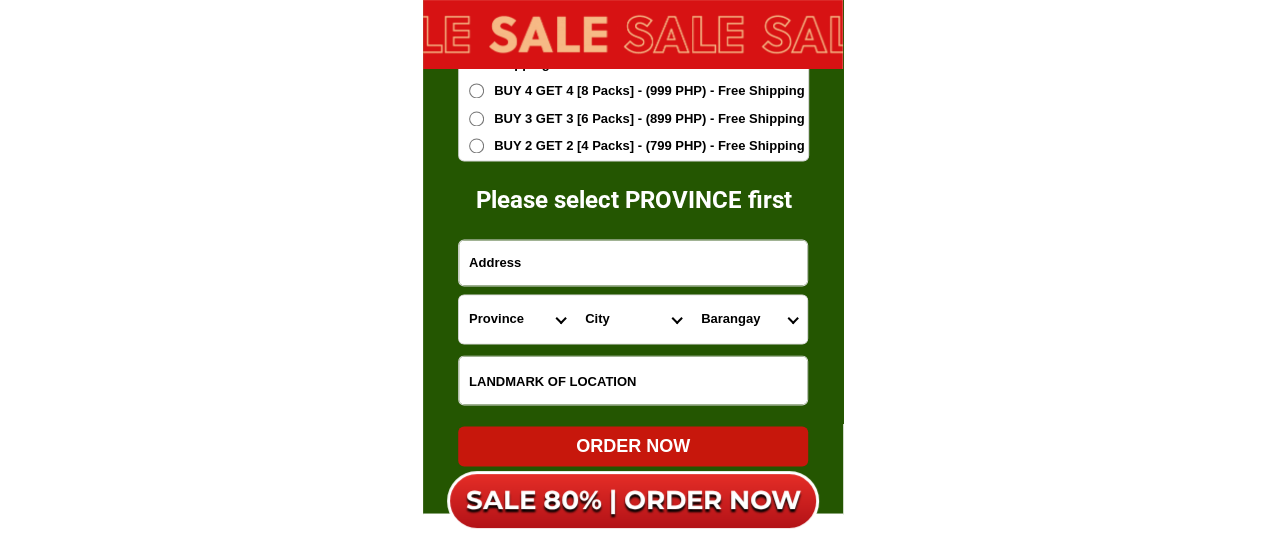 click on "Province Abra Agusan-del-norte Agusan-del-sur Aklan Albay Antique Apayao Aurora Basilan Bataan Batanes Batangas Benguet Biliran Bohol Bukidnon Bulacan Cagayan Camarines-norte Camarines-sur Camiguin Capiz Catanduanes Cavite Cebu Cotabato Davao-de-oro Davao-del-norte Davao-del-sur Davao-occidental Davao-oriental Dinagat-islands Eastern-samar Guimaras Ifugao Ilocos-norte Ilocos-sur Iloilo Isabela Kalinga La-union Laguna Lanao-del-norte Lanao-del-sur Leyte Maguindanao Marinduque Masbate Metro-manila Misamis-occidental Misamis-oriental Mountain-province Negros-occidental Negros-oriental Northern-samar Nueva-ecija Nueva-vizcaya Occidental-mindoro Oriental-mindoro Palawan Pampanga Pangasinan Quezon Quirino Rizal Romblon Sarangani Siquijor Sorsogon South-cotabato Southern-leyte Sultan-kudarat Sulu Surigao-del-norte Surigao-del-sur Tarlac Tawi-tawi Western-samar Zambales Zamboanga-del-norte Zamboanga-del-sur Zamboanga-sibugay" at bounding box center [517, 319] 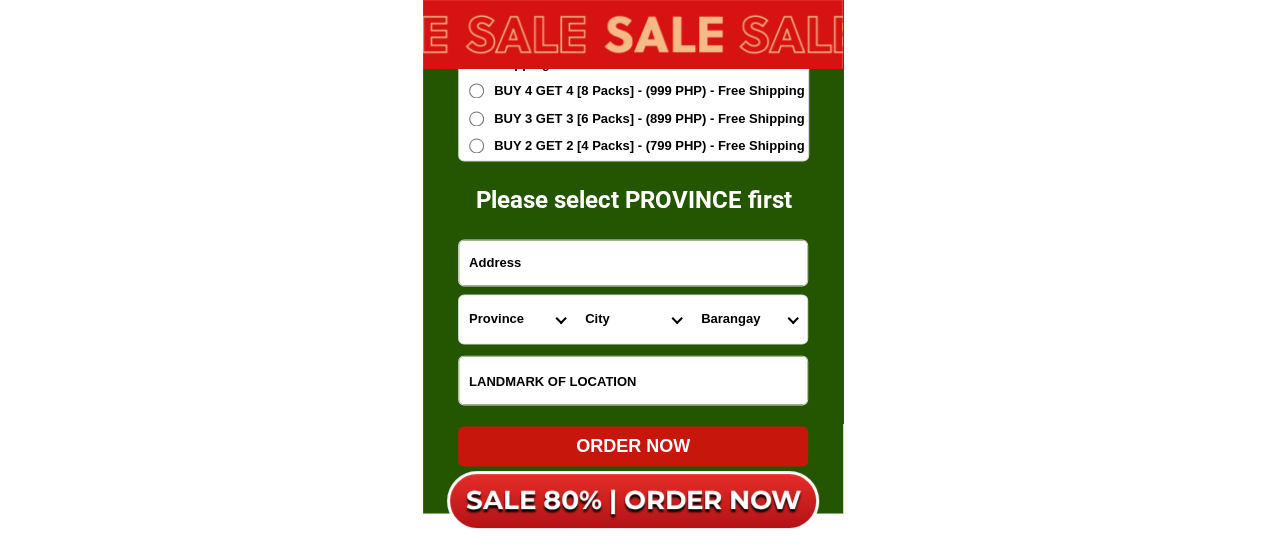 select on "63_247" 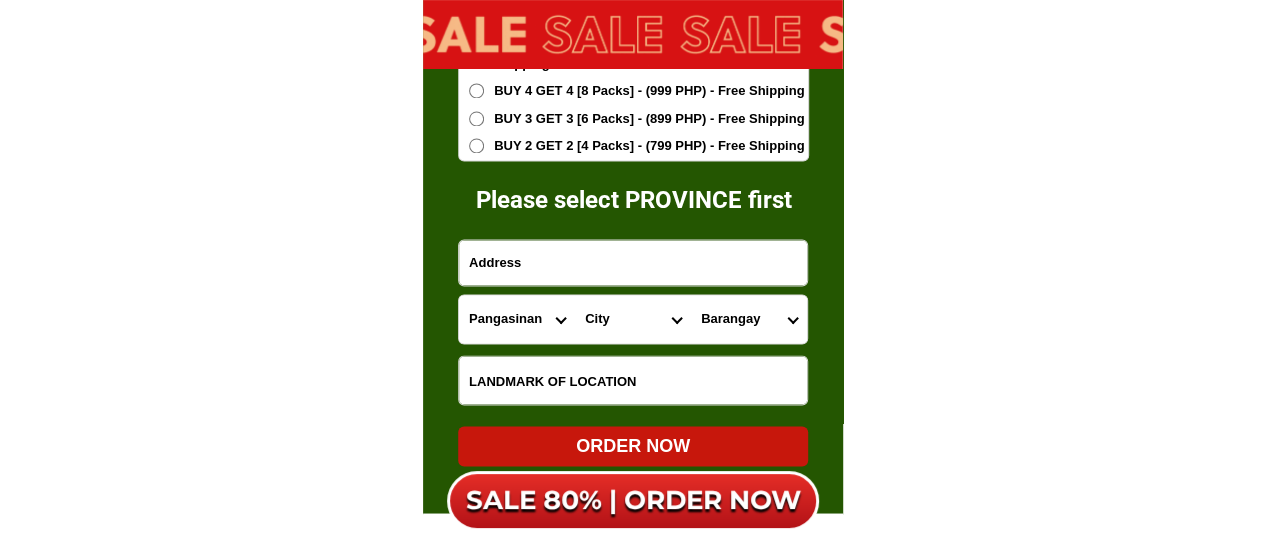 click on "Province Abra Agusan-del-norte Agusan-del-sur Aklan Albay Antique Apayao Aurora Basilan Bataan Batanes Batangas Benguet Biliran Bohol Bukidnon Bulacan Cagayan Camarines-norte Camarines-sur Camiguin Capiz Catanduanes Cavite Cebu Cotabato Davao-de-oro Davao-del-norte Davao-del-sur Davao-occidental Davao-oriental Dinagat-islands Eastern-samar Guimaras Ifugao Ilocos-norte Ilocos-sur Iloilo Isabela Kalinga La-union Laguna Lanao-del-norte Lanao-del-sur Leyte Maguindanao Marinduque Masbate Metro-manila Misamis-occidental Misamis-oriental Mountain-province Negros-occidental Negros-oriental Northern-samar Nueva-ecija Nueva-vizcaya Occidental-mindoro Oriental-mindoro Palawan Pampanga Pangasinan Quezon Quirino Rizal Romblon Sarangani Siquijor Sorsogon South-cotabato Southern-leyte Sultan-kudarat Sulu Surigao-del-norte Surigao-del-sur Tarlac Tawi-tawi Western-samar Zambales Zamboanga-del-norte Zamboanga-del-sur Zamboanga-sibugay" at bounding box center (517, 319) 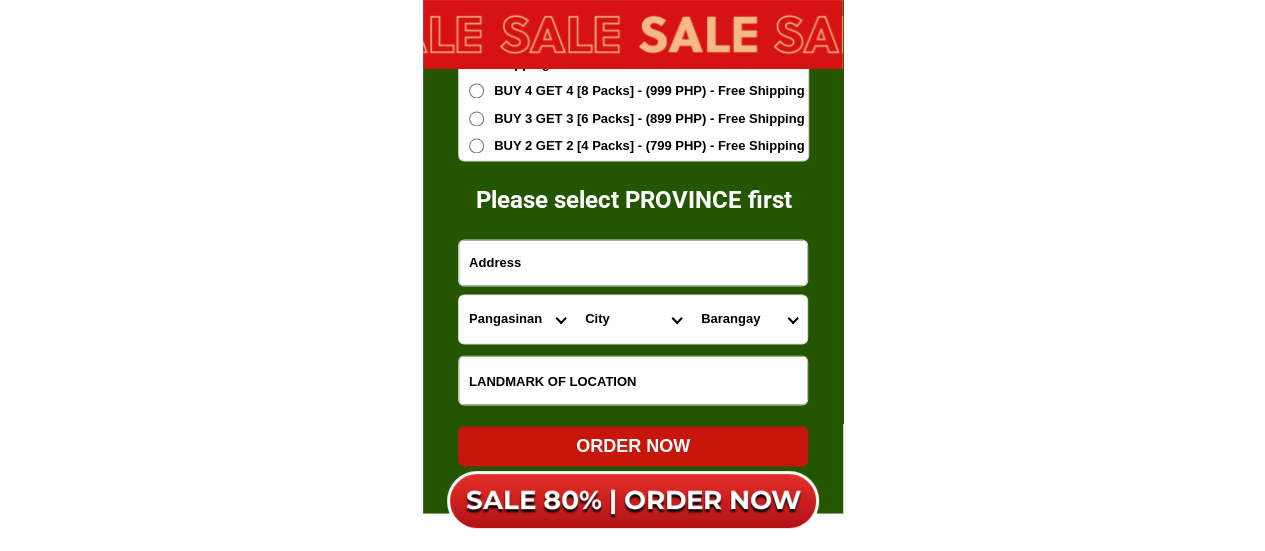 click on "City Agno Aguilar Alaminos-city Asingan Balungao Bani Basista Bautista Bayambang Binalonan Binmaley Bolinao Bugallon Calasiao Dagupan-city Dasol Labrador Laoac Lingayen Malasiqui Manaoag Mangaldan Mangatarem Mapandan Natividad Pangasinan-alcala Pangasinan-anda Pangasinan-burgos Pangasinan-infanta Pangasinan-mabini Pangasinan-san-carlos-city Pangasinan-san-jacinto Pangasinan-san-manuel Pangasinan-san-nicolas Pangasinan-san-quintin Pangasinan-santa-barbara Pangasinan-santa-maria Pangasinan-santo-tomas Pangasinan-sison Pozorrubio Rosales San-fabian Sual Tayug Umingan Urbiztondo Urdaneta-city Villasis" at bounding box center (633, 319) 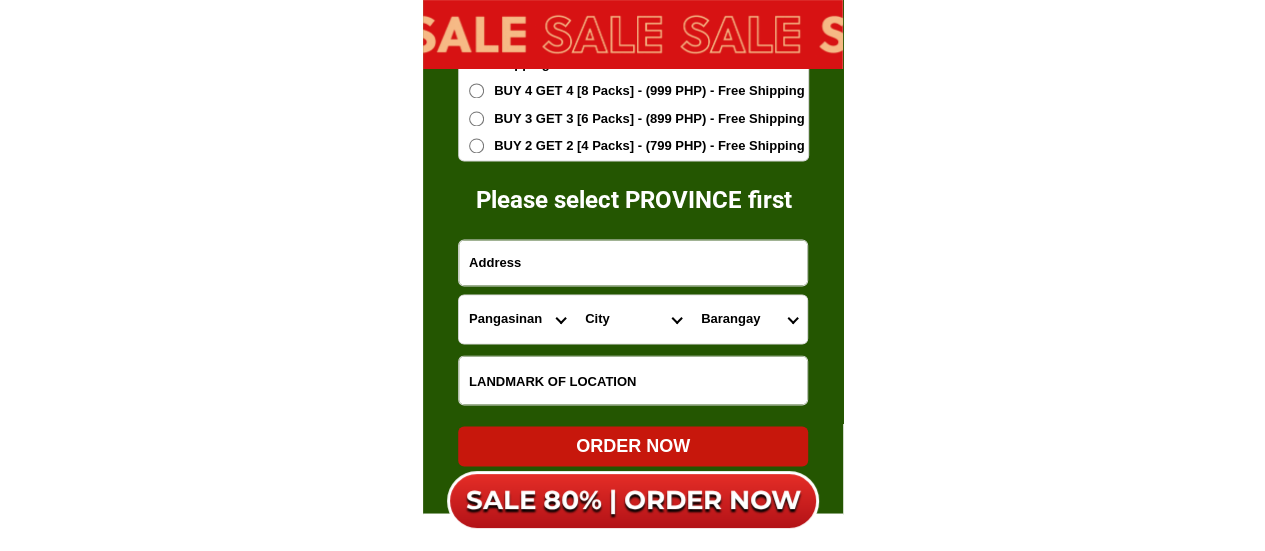 select on "63_2472208" 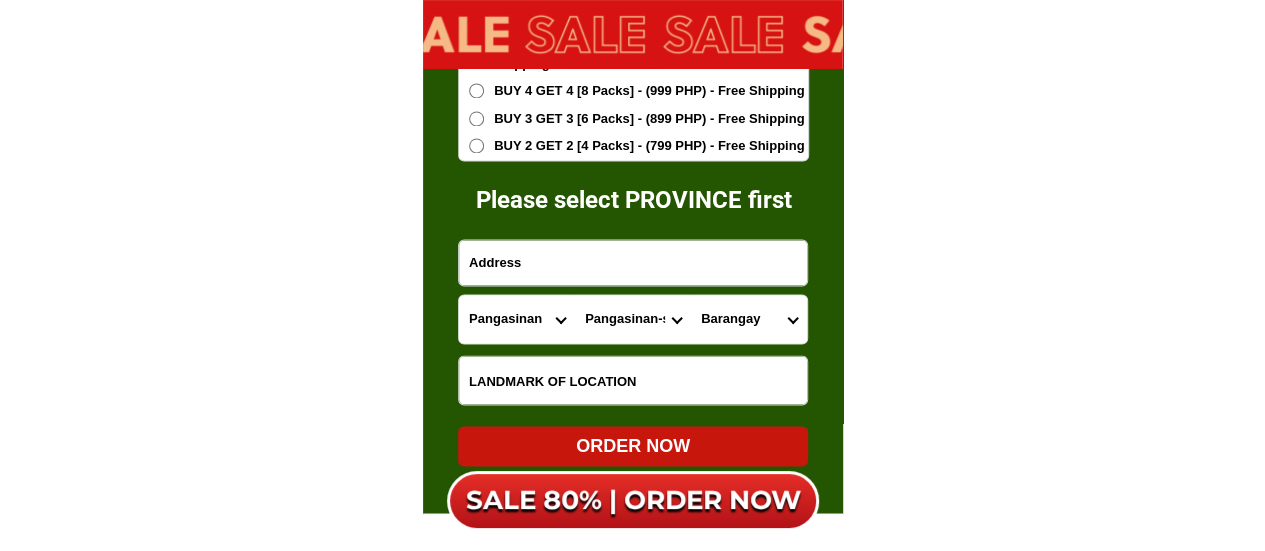 click on "City Agno Aguilar Alaminos-city Asingan Balungao Bani Basista Bautista Bayambang Binalonan Binmaley Bolinao Bugallon Calasiao Dagupan-city Dasol Labrador Laoac Lingayen Malasiqui Manaoag Mangaldan Mangatarem Mapandan Natividad Pangasinan-alcala Pangasinan-anda Pangasinan-burgos Pangasinan-infanta Pangasinan-mabini Pangasinan-san-carlos-city Pangasinan-san-jacinto Pangasinan-san-manuel Pangasinan-san-nicolas Pangasinan-san-quintin Pangasinan-santa-barbara Pangasinan-santa-maria Pangasinan-santo-tomas Pangasinan-sison Pozorrubio Rosales San-fabian Sual Tayug Umingan Urbiztondo Urdaneta-city Villasis" at bounding box center [633, 319] 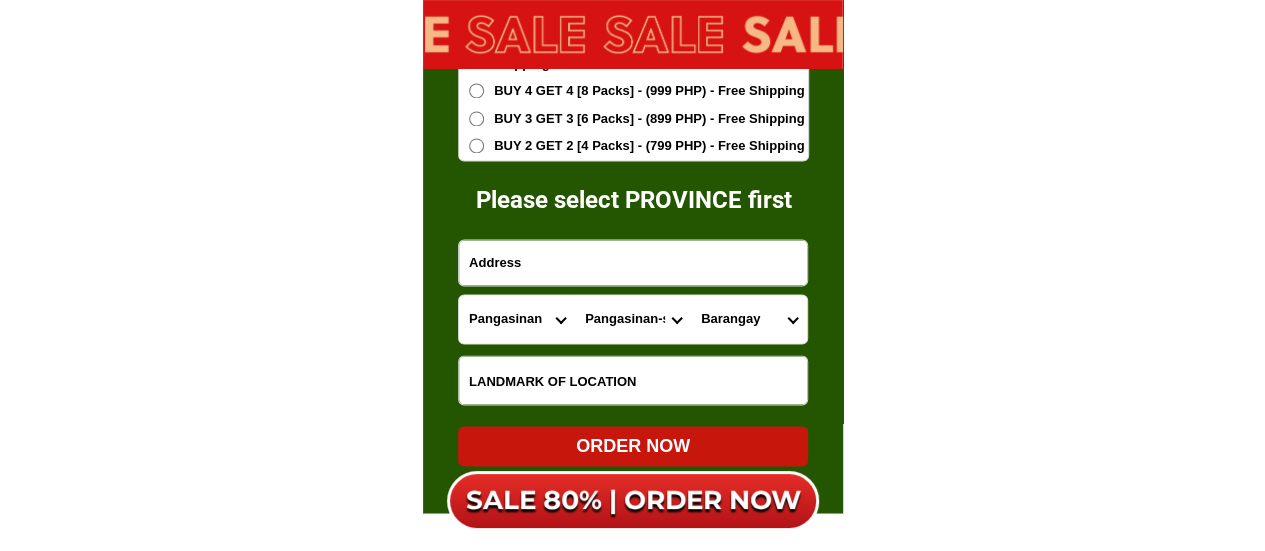 click on "Barangay Abanon Agdao Anando Ano Antipangol Aponit Bacnar Balaya Balayong Baldog Balite sur Balococ Bani Bega Bocboc Bogaoan Bolingit Bolosan Bonifacio (pob.) Buenglat Bugallon-posadas street (pob.) Burgos padlan (pob.) Cacaritan Caingal Calobaoan Calomboyan Caoayan-kiling Capataan Cobol Coliling Cruz Doyong Gamata Guelew Ilang Inerangan Isla Libas Lilimasan Longos Lucban (pob.) M. soriano Mabalbalino Mabini (pob.) Magtaking Malacanang Maliwara Mamarlao Manzon Matagdem Mestizo norte Naguilayan Nilentap Padilla-gomez Pagal Paitan-panoypoy Palaming Palaris (pob.) Palospos Pangalangan Pangoloan Pangpang Parayao Payapa Payar Perez boulevard (pob.) Pnr station site Polo Quezon boulevard (pob.) Quintong Rizal (pob.) Roxas boulevard (pob.) Salinap San juan San pedro-taloy Sapinit Supo Talang Tamayo Tandang sora Tandoc Tarece Tarectec Tayambani Tebag Turac" at bounding box center [749, 319] 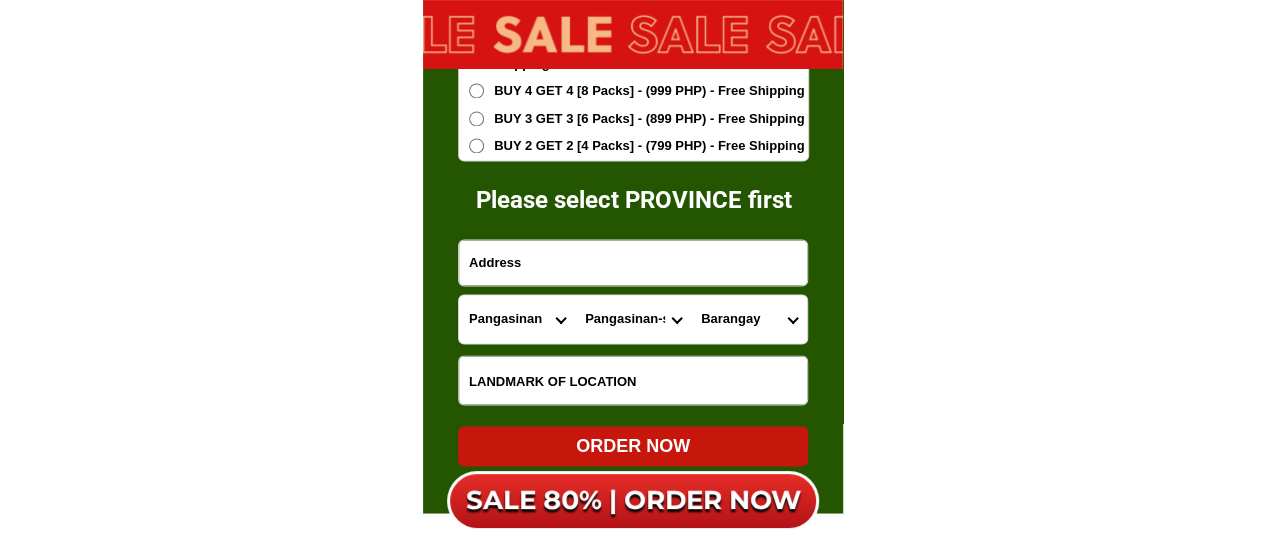 click on "Barangay Abanon Agdao Anando Ano Antipangol Aponit Bacnar Balaya Balayong Baldog Balite sur Balococ Bani Bega Bocboc Bogaoan Bolingit Bolosan Bonifacio (pob.) Buenglat Bugallon-posadas street (pob.) Burgos padlan (pob.) Cacaritan Caingal Calobaoan Calomboyan Caoayan-kiling Capataan Cobol Coliling Cruz Doyong Gamata Guelew Ilang Inerangan Isla Libas Lilimasan Longos Lucban (pob.) M. soriano Mabalbalino Mabini (pob.) Magtaking Malacanang Maliwara Mamarlao Manzon Matagdem Mestizo norte Naguilayan Nilentap Padilla-gomez Pagal Paitan-panoypoy Palaming Palaris (pob.) Palospos Pangalangan Pangoloan Pangpang Parayao Payapa Payar Perez boulevard (pob.) Pnr station site Polo Quezon boulevard (pob.) Quintong Rizal (pob.) Roxas boulevard (pob.) Salinap San juan San pedro-taloy Sapinit Supo Talang Tamayo Tandang sora Tandoc Tarece Tarectec Tayambani Tebag Turac" at bounding box center [749, 319] 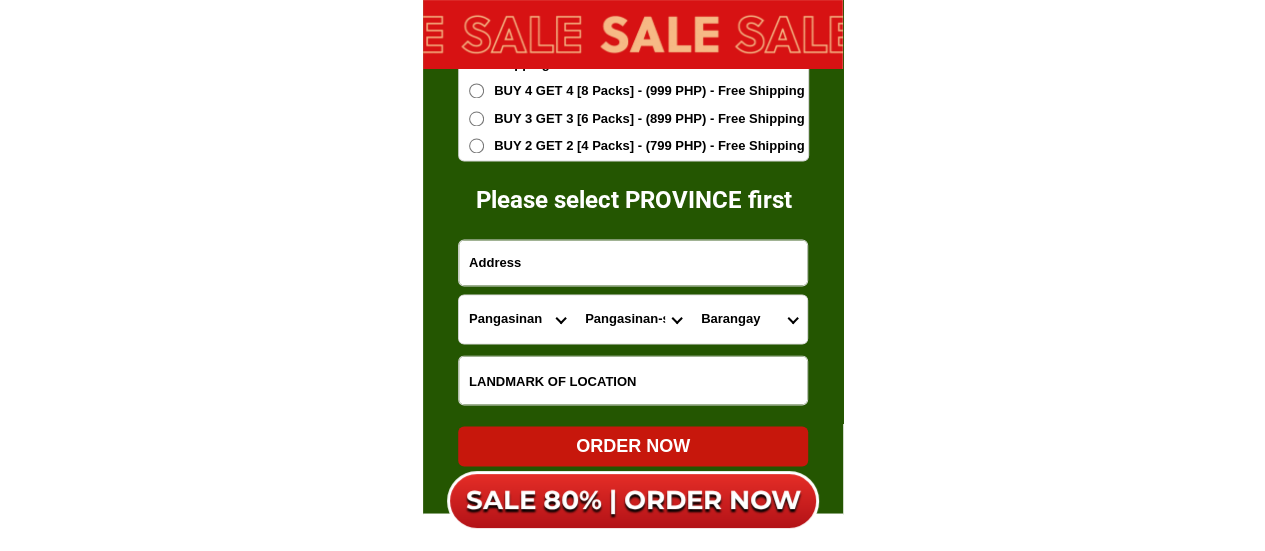 select on "[PHONE]" 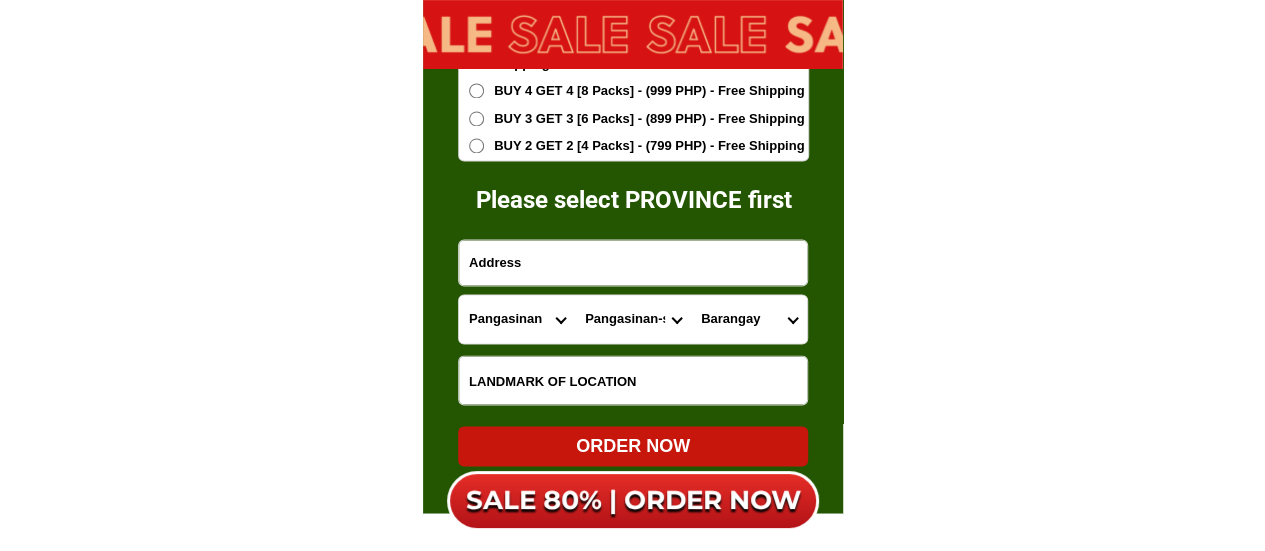 click on "City Agno Aguilar Alaminos-city Asingan Balungao Bani Basista Bautista Bayambang Binalonan Binmaley Bolinao Bugallon Calasiao Dagupan-city Dasol Labrador Laoac Lingayen Malasiqui Manaoag Mangaldan Mangatarem Mapandan Natividad Pangasinan-alcala Pangasinan-anda Pangasinan-burgos Pangasinan-infanta Pangasinan-mabini Pangasinan-san-carlos-city Pangasinan-san-jacinto Pangasinan-san-manuel Pangasinan-san-nicolas Pangasinan-san-quintin Pangasinan-santa-barbara Pangasinan-santa-maria Pangasinan-santo-tomas Pangasinan-sison Pozorrubio Rosales San-fabian Sual Tayug Umingan Urbiztondo Urdaneta-city Villasis" at bounding box center (633, 319) 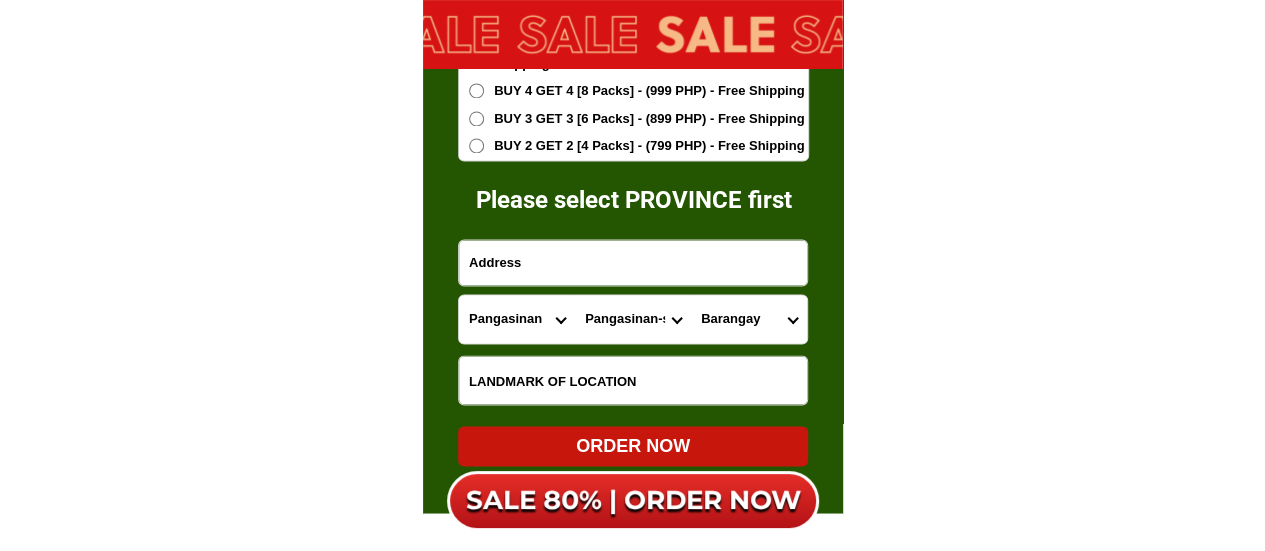 click on "City Agno Aguilar Alaminos-city Asingan Balungao Bani Basista Bautista Bayambang Binalonan Binmaley Bolinao Bugallon Calasiao Dagupan-city Dasol Labrador Laoac Lingayen Malasiqui Manaoag Mangaldan Mangatarem Mapandan Natividad Pangasinan-alcala Pangasinan-anda Pangasinan-burgos Pangasinan-infanta Pangasinan-mabini Pangasinan-san-carlos-city Pangasinan-san-jacinto Pangasinan-san-manuel Pangasinan-san-nicolas Pangasinan-san-quintin Pangasinan-santa-barbara Pangasinan-santa-maria Pangasinan-santo-tomas Pangasinan-sison Pozorrubio Rosales San-fabian Sual Tayug Umingan Urbiztondo Urdaneta-city Villasis" at bounding box center [633, 319] 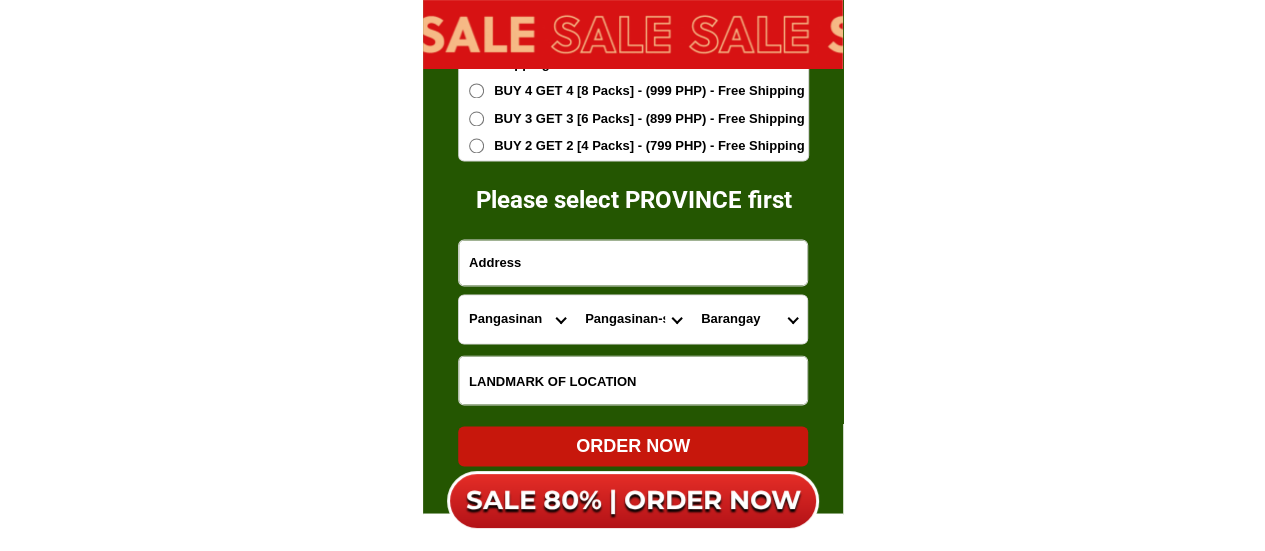 click on "Barangay Awai Bagong pag-asa (poblacion east) Bolo Capaoay (pob.) Casibong Guibel Imelda (decrito) Labney Lobong Macayug Magsaysay (capay) San guillermo (poblacion west) San jose San juan San roque San vicente Santa cruz Santa maria Santo tomas" at bounding box center (749, 319) 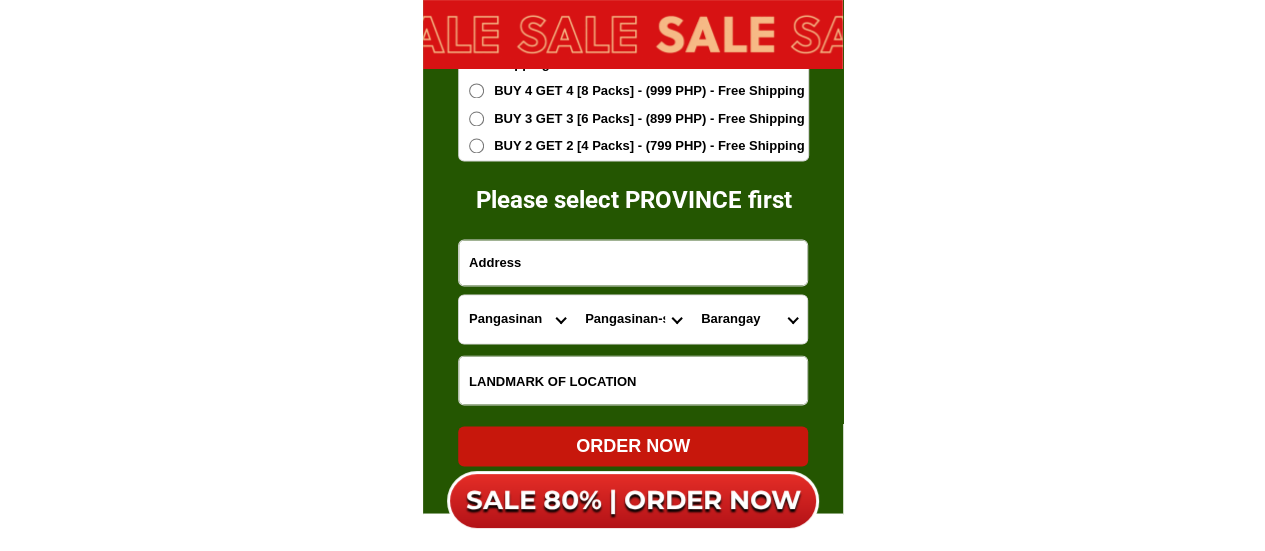 click on "City Agno Aguilar Alaminos-city Asingan Balungao Bani Basista Bautista Bayambang Binalonan Binmaley Bolinao Bugallon Calasiao Dagupan-city Dasol Labrador Laoac Lingayen Malasiqui Manaoag Mangaldan Mangatarem Mapandan Natividad Pangasinan-alcala Pangasinan-anda Pangasinan-burgos Pangasinan-infanta Pangasinan-mabini Pangasinan-san-carlos-city Pangasinan-san-jacinto Pangasinan-san-manuel Pangasinan-san-nicolas Pangasinan-san-quintin Pangasinan-santa-barbara Pangasinan-santa-maria Pangasinan-santo-tomas Pangasinan-sison Pozorrubio Rosales San-fabian Sual Tayug Umingan Urbiztondo Urdaneta-city Villasis" at bounding box center (633, 319) 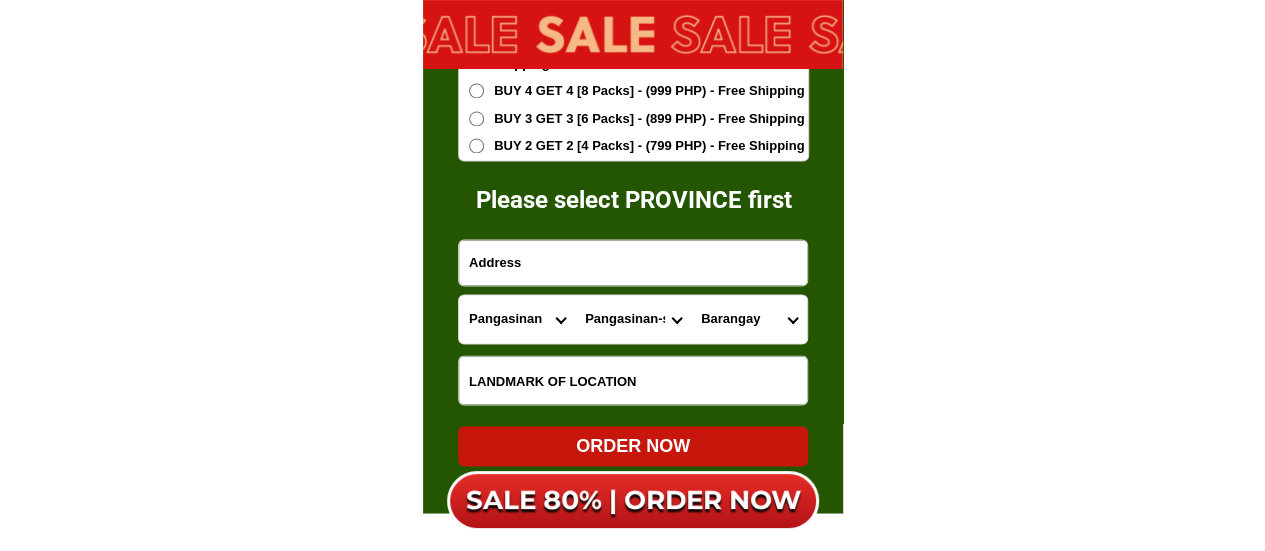 click on "City Agno Aguilar Alaminos-city Asingan Balungao Bani Basista Bautista Bayambang Binalonan Binmaley Bolinao Bugallon Calasiao Dagupan-city Dasol Labrador Laoac Lingayen Malasiqui Manaoag Mangaldan Mangatarem Mapandan Natividad Pangasinan-alcala Pangasinan-anda Pangasinan-burgos Pangasinan-infanta Pangasinan-mabini Pangasinan-san-carlos-city Pangasinan-san-jacinto Pangasinan-san-manuel Pangasinan-san-nicolas Pangasinan-san-quintin Pangasinan-santa-barbara Pangasinan-santa-maria Pangasinan-santo-tomas Pangasinan-sison Pozorrubio Rosales San-fabian Sual Tayug Umingan Urbiztondo Urdaneta-city Villasis" at bounding box center (633, 319) 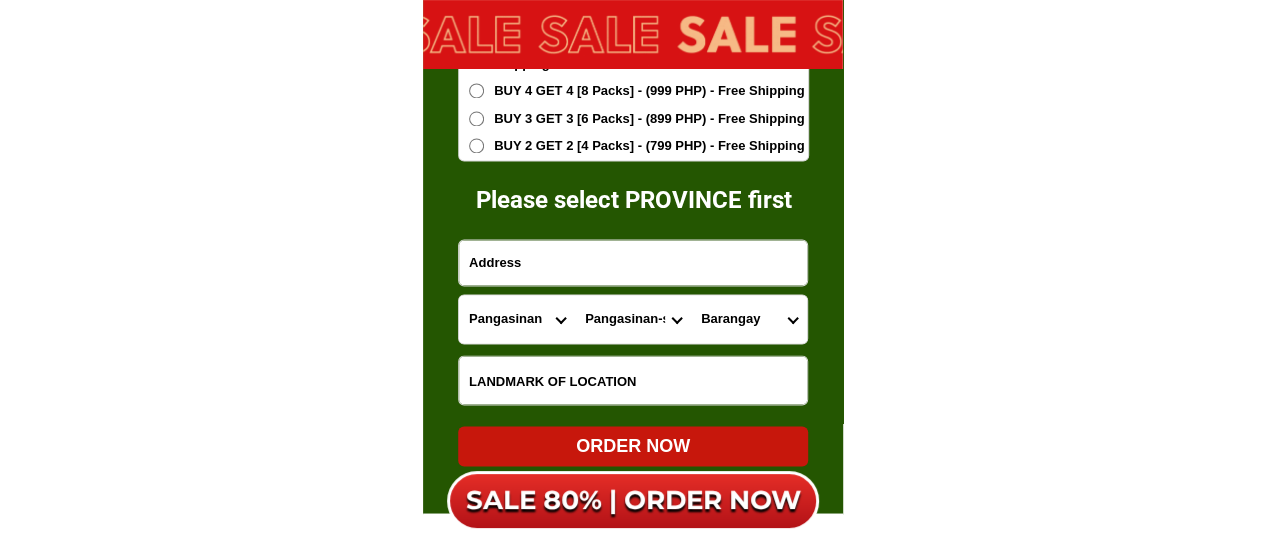 click on "Barangay Cabacaraan Cabaritan Flores Guiset norte (pob.) Guiset sur (pob.) Lapalo Nagsaag Narra San antonio-arzadon San bonifacio San juan San roque San vicente Santo domingo" at bounding box center [749, 319] 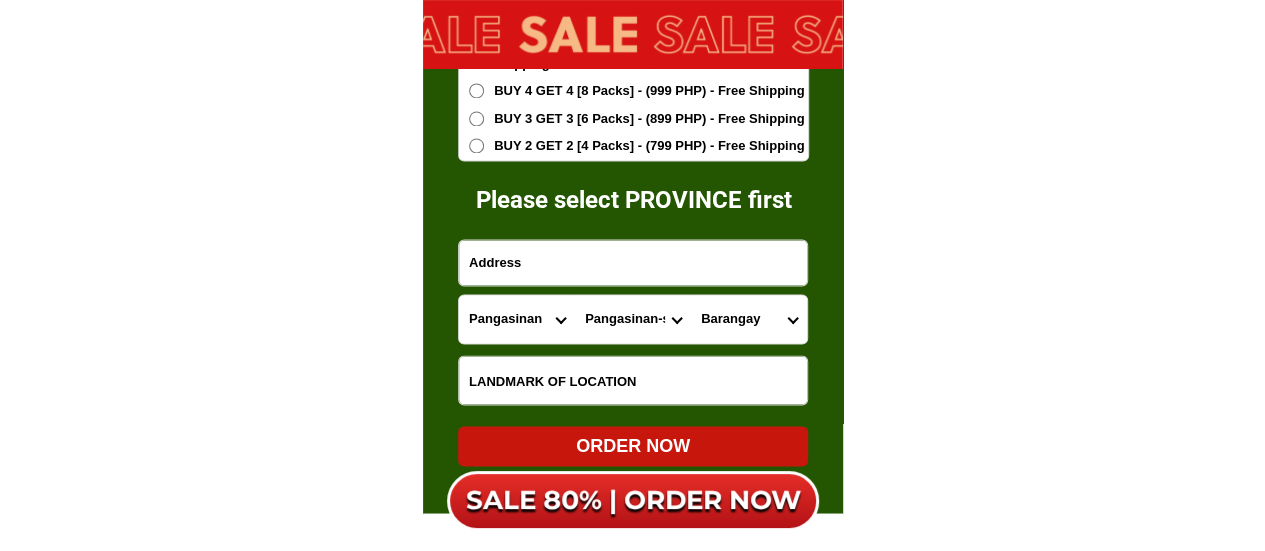 click on "City Agno Aguilar Alaminos-city Asingan Balungao Bani Basista Bautista Bayambang Binalonan Binmaley Bolinao Bugallon Calasiao Dagupan-city Dasol Labrador Laoac Lingayen Malasiqui Manaoag Mangaldan Mangatarem Mapandan Natividad Pangasinan-alcala Pangasinan-anda Pangasinan-burgos Pangasinan-infanta Pangasinan-mabini Pangasinan-san-carlos-city Pangasinan-san-jacinto Pangasinan-san-manuel Pangasinan-san-nicolas Pangasinan-san-quintin Pangasinan-santa-barbara Pangasinan-santa-maria Pangasinan-santo-tomas Pangasinan-sison Pozorrubio Rosales San-fabian Sual Tayug Umingan Urbiztondo Urdaneta-city Villasis" at bounding box center [633, 319] 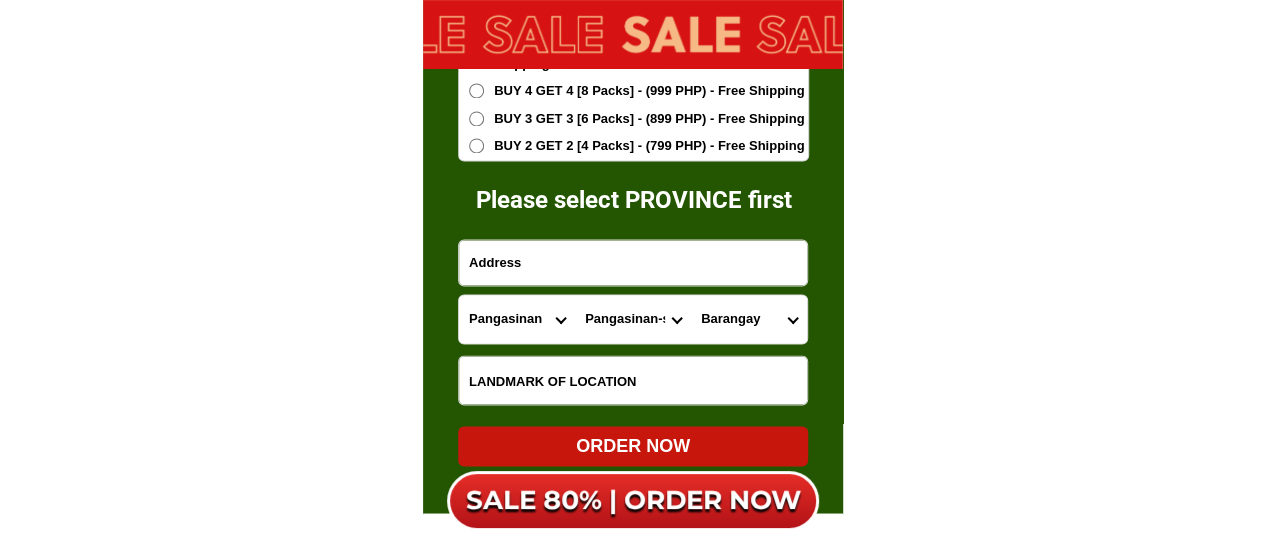 click on "City Agno Aguilar Alaminos-city Asingan Balungao Bani Basista Bautista Bayambang Binalonan Binmaley Bolinao Bugallon Calasiao Dagupan-city Dasol Labrador Laoac Lingayen Malasiqui Manaoag Mangaldan Mangatarem Mapandan Natividad Pangasinan-alcala Pangasinan-anda Pangasinan-burgos Pangasinan-infanta Pangasinan-mabini Pangasinan-san-carlos-city Pangasinan-san-jacinto Pangasinan-san-manuel Pangasinan-san-nicolas Pangasinan-san-quintin Pangasinan-santa-barbara Pangasinan-santa-maria Pangasinan-santo-tomas Pangasinan-sison Pozorrubio Rosales San-fabian Sual Tayug Umingan Urbiztondo Urdaneta-city Villasis" at bounding box center [633, 319] 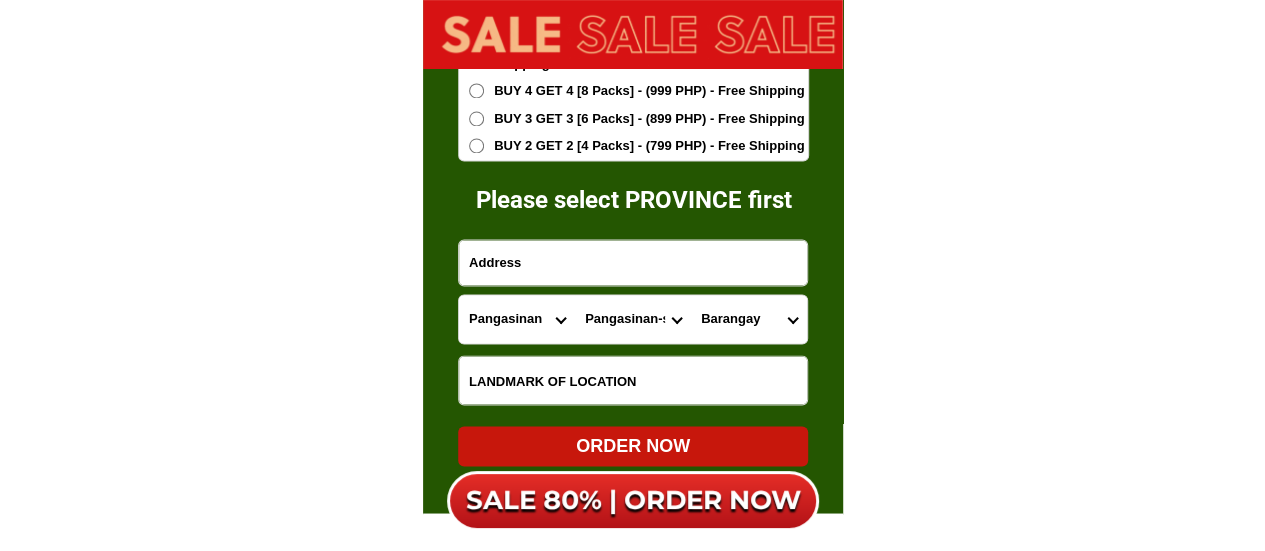 click on "Barangay Bensican Cabitnongan Caboloan Cacabugaoan Calanutian Calaocan Camanggaan Camindoroan Casaratan Dalumpinas Fianza Lungao Malico Malilion Nagkaysa Nining Poblacion east Poblacion west Salingcob Salpad San felipe east San felipe west San isidro (sta. cruzan) San jose San rafael centro San rafael east San rafael west San roque Santa maria east Santa maria west Santo tomas Siblot Sobol" at bounding box center (749, 319) 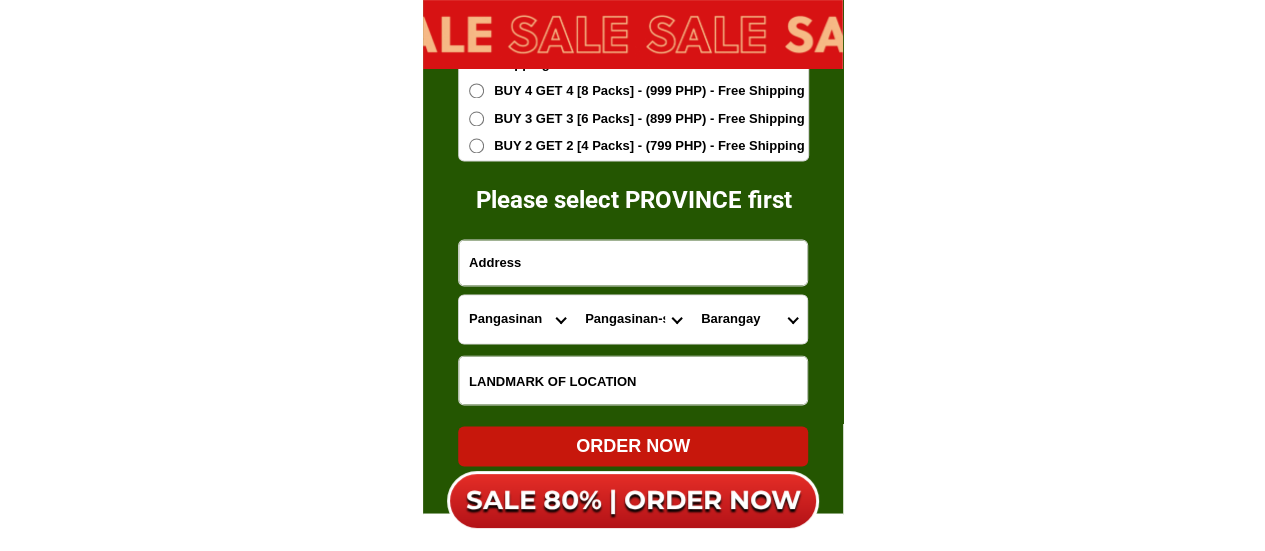 click on "City Agno Aguilar Alaminos-city Asingan Balungao Bani Basista Bautista Bayambang Binalonan Binmaley Bolinao Bugallon Calasiao Dagupan-city Dasol Labrador Laoac Lingayen Malasiqui Manaoag Mangaldan Mangatarem Mapandan Natividad Pangasinan-alcala Pangasinan-anda Pangasinan-burgos Pangasinan-infanta Pangasinan-mabini Pangasinan-san-carlos-city Pangasinan-san-jacinto Pangasinan-san-manuel Pangasinan-san-nicolas Pangasinan-san-quintin Pangasinan-santa-barbara Pangasinan-santa-maria Pangasinan-santo-tomas Pangasinan-sison Pozorrubio Rosales San-fabian Sual Tayug Umingan Urbiztondo Urdaneta-city Villasis" at bounding box center (633, 319) 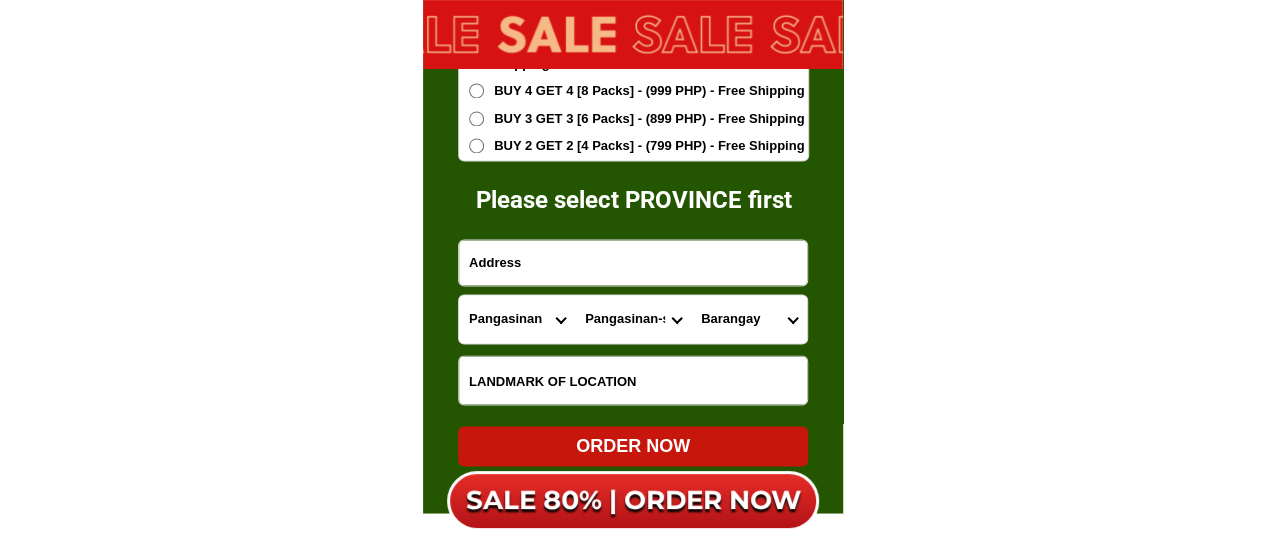 click on "City Agno Aguilar Alaminos-city Asingan Balungao Bani Basista Bautista Bayambang Binalonan Binmaley Bolinao Bugallon Calasiao Dagupan-city Dasol Labrador Laoac Lingayen Malasiqui Manaoag Mangaldan Mangatarem Mapandan Natividad Pangasinan-alcala Pangasinan-anda Pangasinan-burgos Pangasinan-infanta Pangasinan-mabini Pangasinan-san-carlos-city Pangasinan-san-jacinto Pangasinan-san-manuel Pangasinan-san-nicolas Pangasinan-san-quintin Pangasinan-santa-barbara Pangasinan-santa-maria Pangasinan-santo-tomas Pangasinan-sison Pozorrubio Rosales San-fabian Sual Tayug Umingan Urbiztondo Urdaneta-city Villasis" at bounding box center [633, 319] 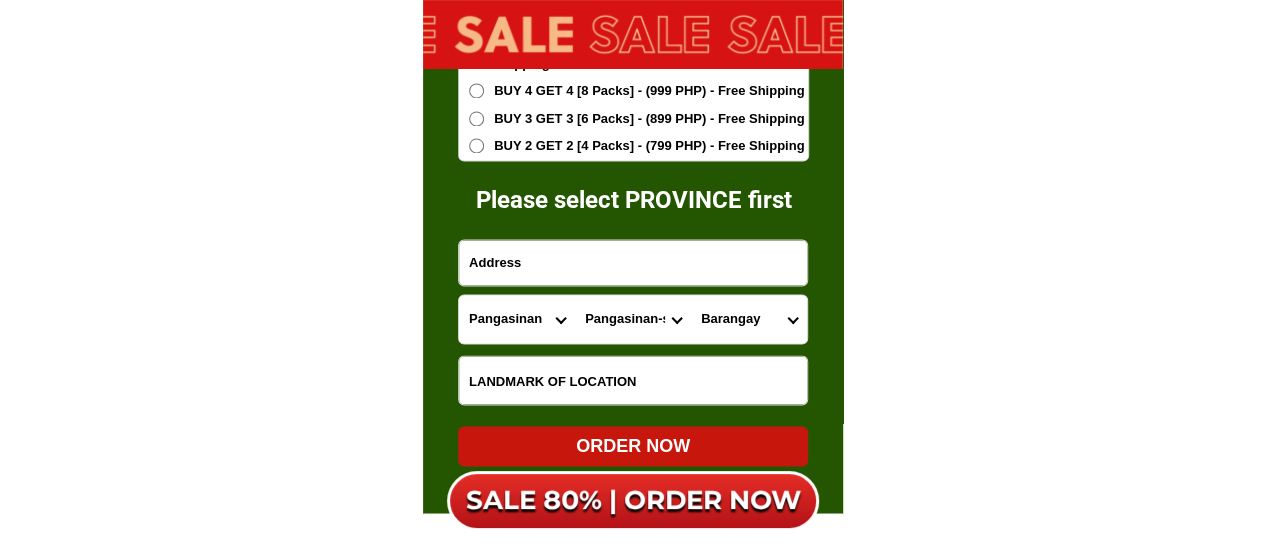 click on "Barangay Alac Baligayan Bantog Bolintaguen Cabalaoangan Cabangaran Calomboyan Carayacan Casantamarian Gonzalo Labuan Lagasit Lumayao Mabini Mantacdang Nangapugan Poblacion zone i Poblacion zone ii Poblacion zone iii San pedro Ungib" at bounding box center (749, 319) 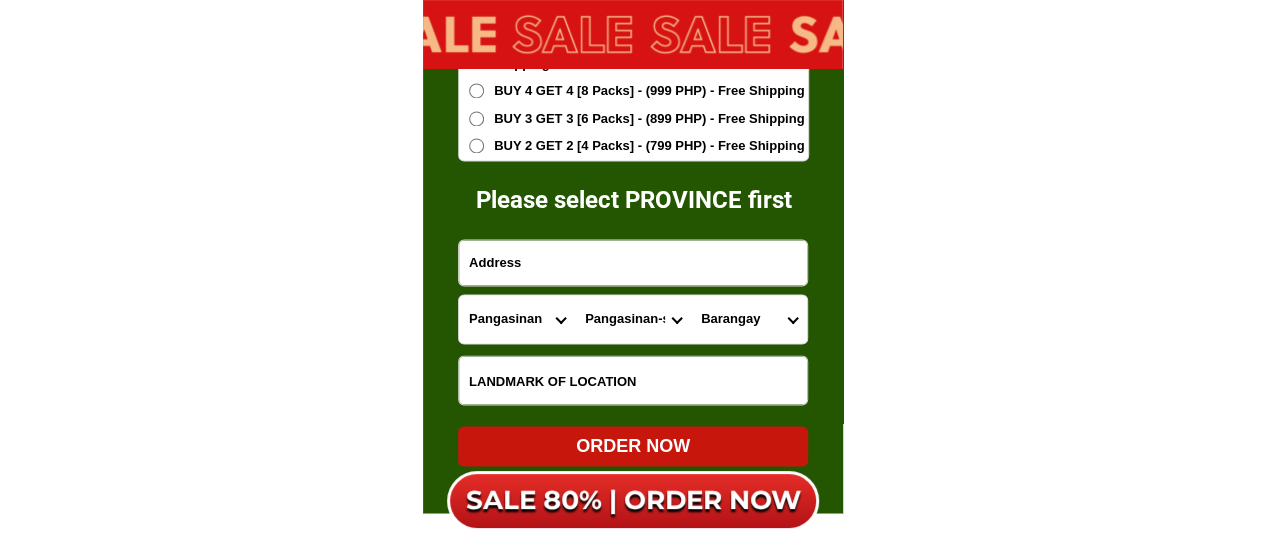 click on "City Agno Aguilar Alaminos-city Asingan Balungao Bani Basista Bautista Bayambang Binalonan Binmaley Bolinao Bugallon Calasiao Dagupan-city Dasol Labrador Laoac Lingayen Malasiqui Manaoag Mangaldan Mangatarem Mapandan Natividad Pangasinan-alcala Pangasinan-anda Pangasinan-burgos Pangasinan-infanta Pangasinan-mabini Pangasinan-san-carlos-city Pangasinan-san-jacinto Pangasinan-san-manuel Pangasinan-san-nicolas Pangasinan-san-quintin Pangasinan-santa-barbara Pangasinan-santa-maria Pangasinan-santo-tomas Pangasinan-sison Pozorrubio Rosales San-fabian Sual Tayug Umingan Urbiztondo Urdaneta-city Villasis" at bounding box center [633, 319] 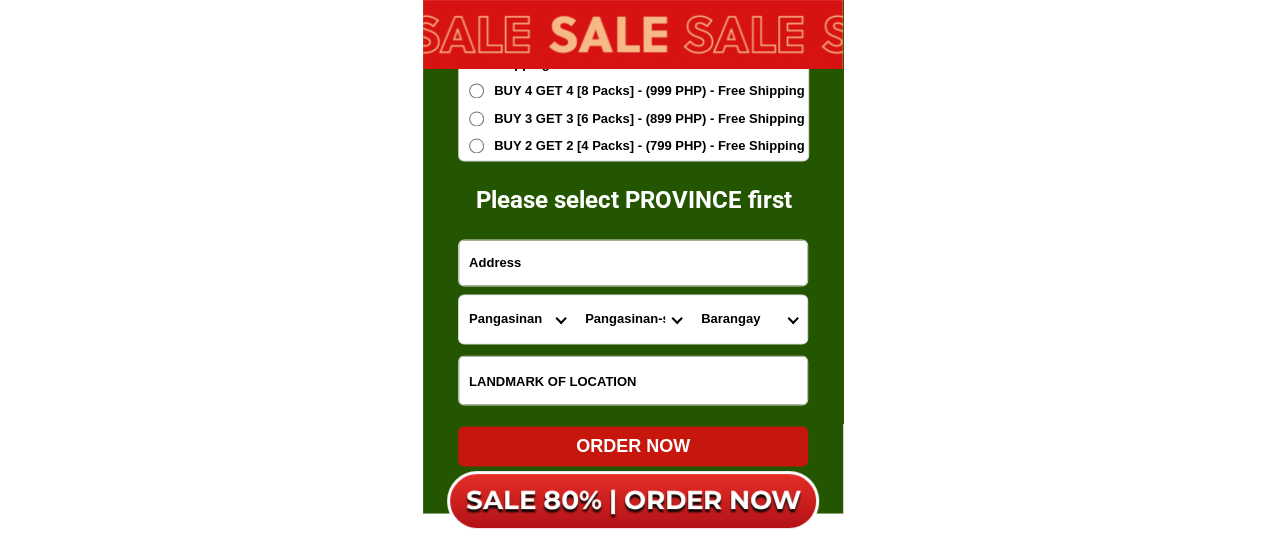 select on "[PHONE]" 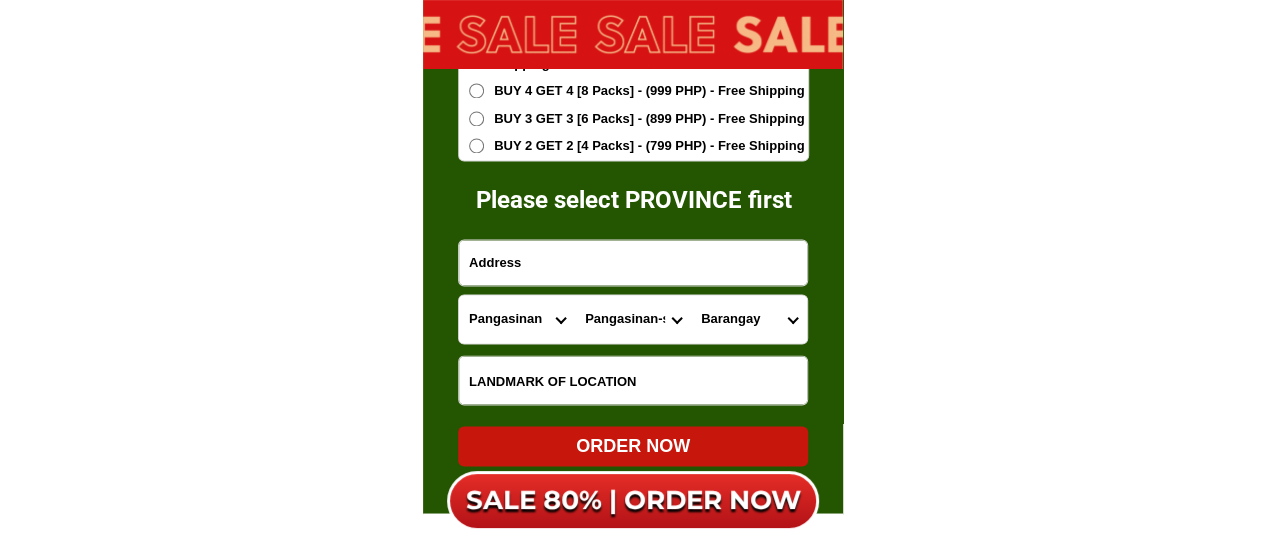 click on "City Agno Aguilar Alaminos-city Asingan Balungao Bani Basista Bautista Bayambang Binalonan Binmaley Bolinao Bugallon Calasiao Dagupan-city Dasol Labrador Laoac Lingayen Malasiqui Manaoag Mangaldan Mangatarem Mapandan Natividad Pangasinan-alcala Pangasinan-anda Pangasinan-burgos Pangasinan-infanta Pangasinan-mabini Pangasinan-san-carlos-city Pangasinan-san-jacinto Pangasinan-san-manuel Pangasinan-san-nicolas Pangasinan-san-quintin Pangasinan-santa-barbara Pangasinan-santa-maria Pangasinan-santo-tomas Pangasinan-sison Pozorrubio Rosales San-fabian Sual Tayug Umingan Urbiztondo Urdaneta-city Villasis" at bounding box center (633, 319) 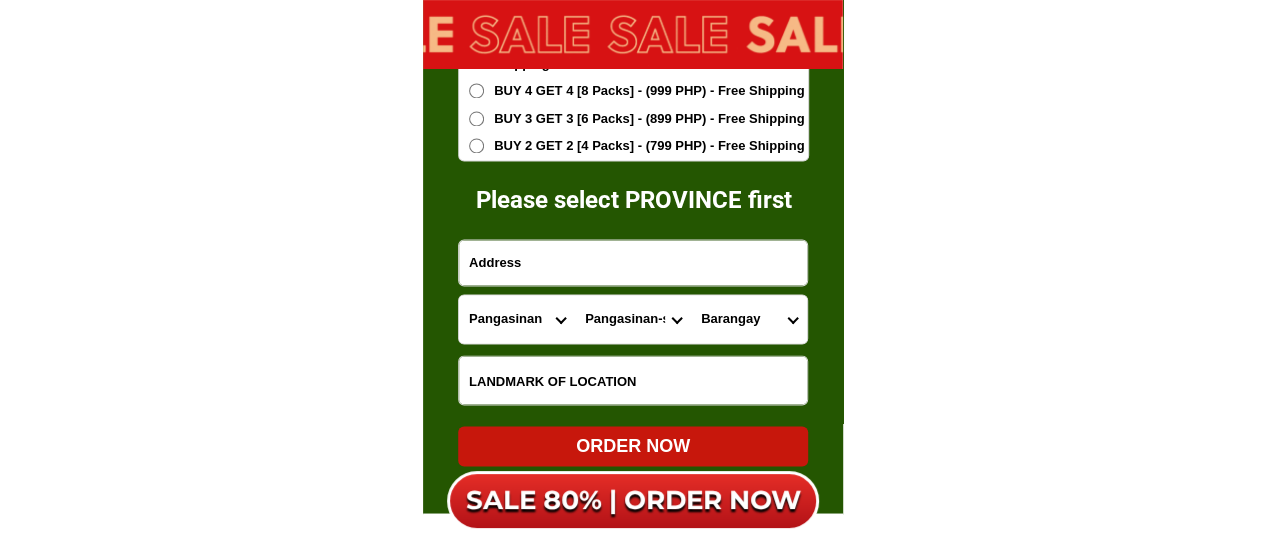 click on "Barangay Abanon Balingueo Banaoang Banzal Botao Cablong Carusocan Dalongue Erfe Gueguesangen Leet Malanay Maningding Maronong Maticmatic Minien east Minien west Nilombot Patayac Payas Poblacion norte Poblacion sur Primicias (ventinilla west) Sapang Sonquil Tebag east Tebag west Tuliao Ventinilla (ventinilla east)" at bounding box center (749, 319) 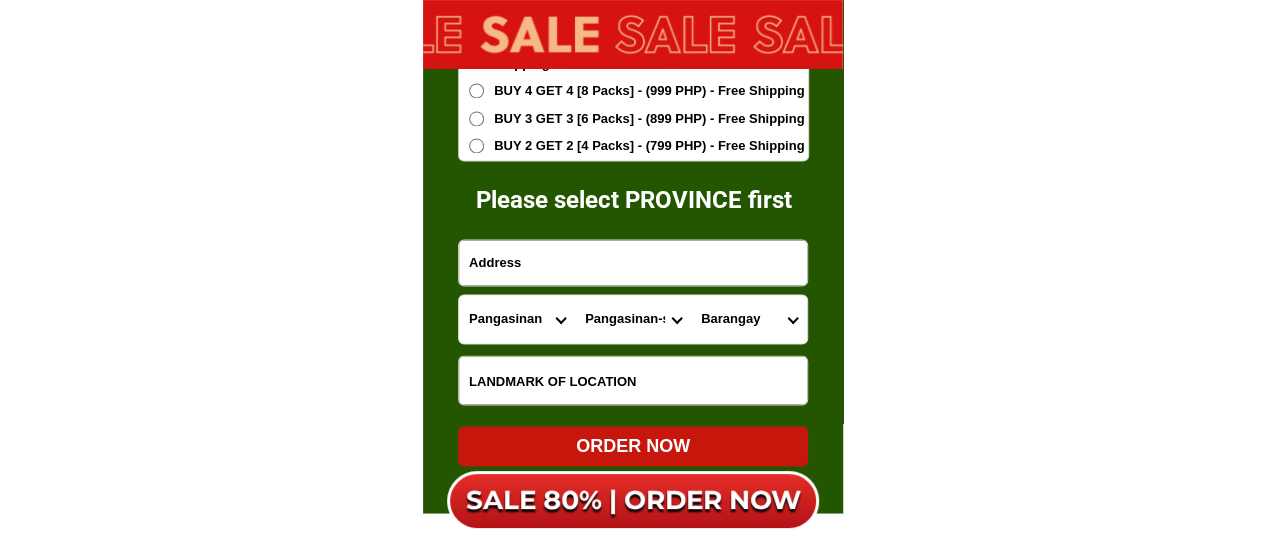 select on "[PHONE]" 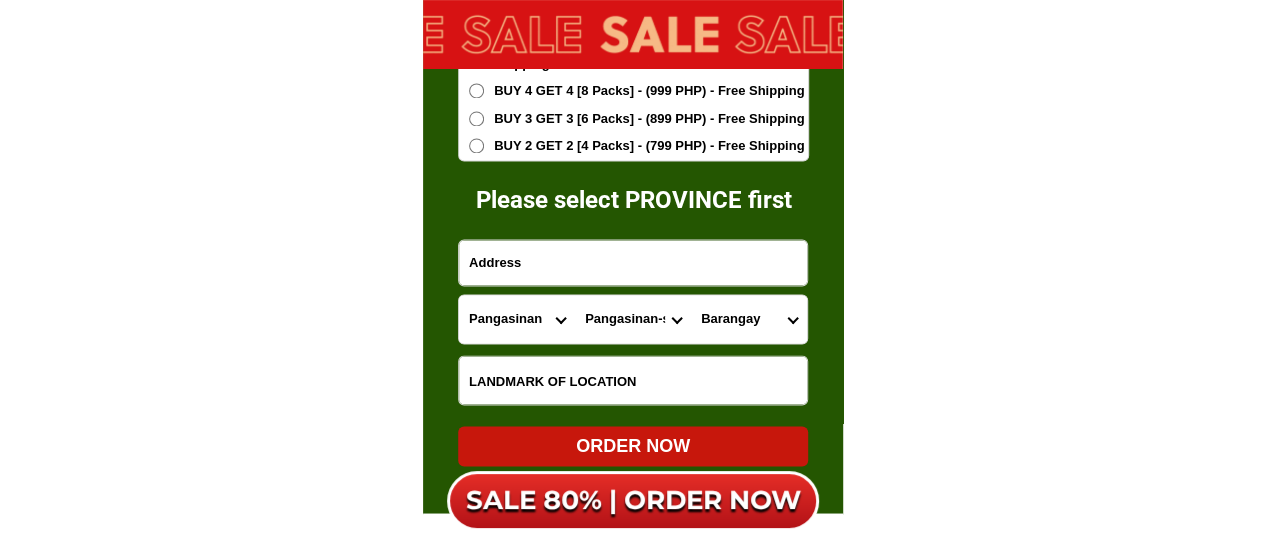click on "Barangay Abanon Balingueo Banaoang Banzal Botao Cablong Carusocan Dalongue Erfe Gueguesangen Leet Malanay Maningding Maronong Maticmatic Minien east Minien west Nilombot Patayac Payas Poblacion norte Poblacion sur Primicias (ventinilla west) Sapang Sonquil Tebag east Tebag west Tuliao Ventinilla (ventinilla east)" at bounding box center (749, 319) 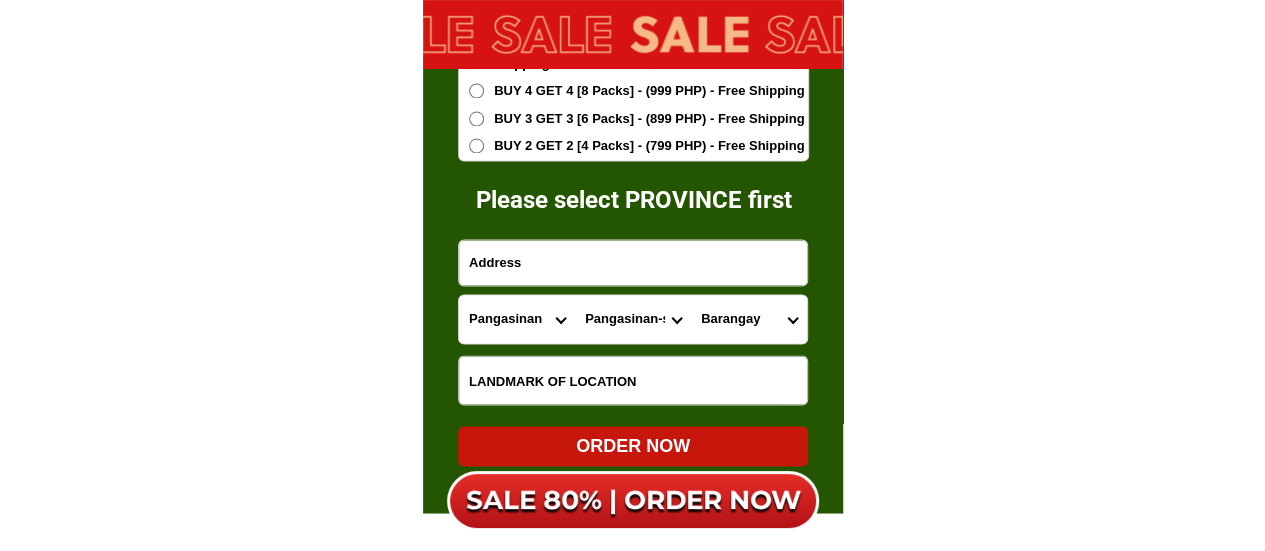 click at bounding box center [633, 262] 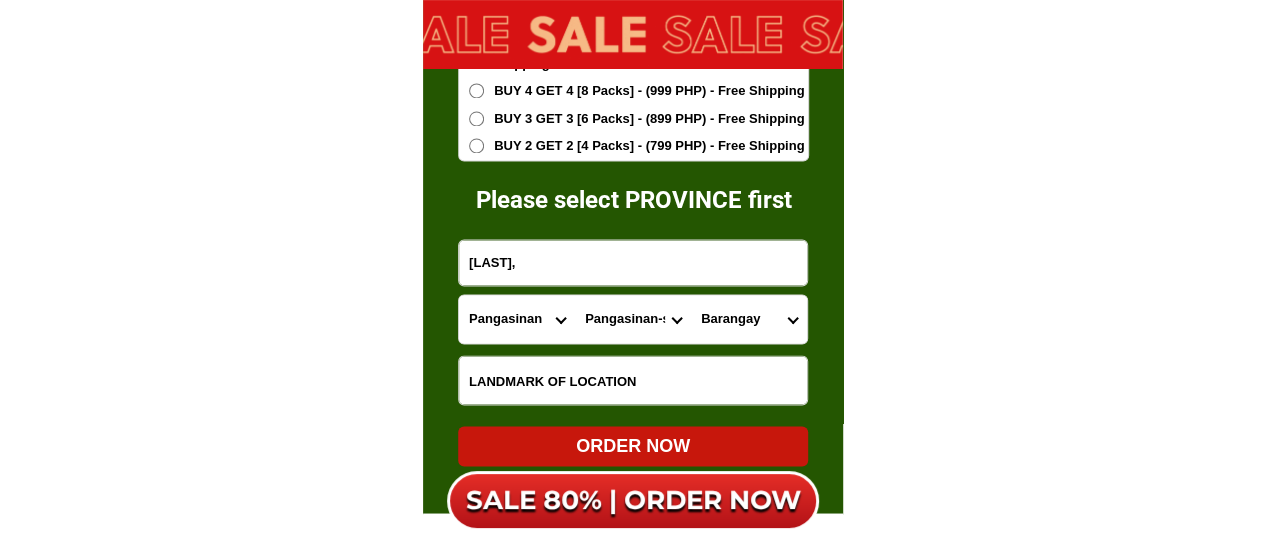 click on "City Agno Aguilar Alaminos-city Asingan Balungao Bani Basista Bautista Bayambang Binalonan Binmaley Bolinao Bugallon Calasiao Dagupan-city Dasol Labrador Laoac Lingayen Malasiqui Manaoag Mangaldan Mangatarem Mapandan Natividad Pangasinan-alcala Pangasinan-anda Pangasinan-burgos Pangasinan-infanta Pangasinan-mabini Pangasinan-san-carlos-city Pangasinan-san-jacinto Pangasinan-san-manuel Pangasinan-san-nicolas Pangasinan-san-quintin Pangasinan-santa-barbara Pangasinan-santa-maria Pangasinan-santo-tomas Pangasinan-sison Pozorrubio Rosales San-fabian Sual Tayug Umingan Urbiztondo Urdaneta-city Villasis" at bounding box center (633, 319) 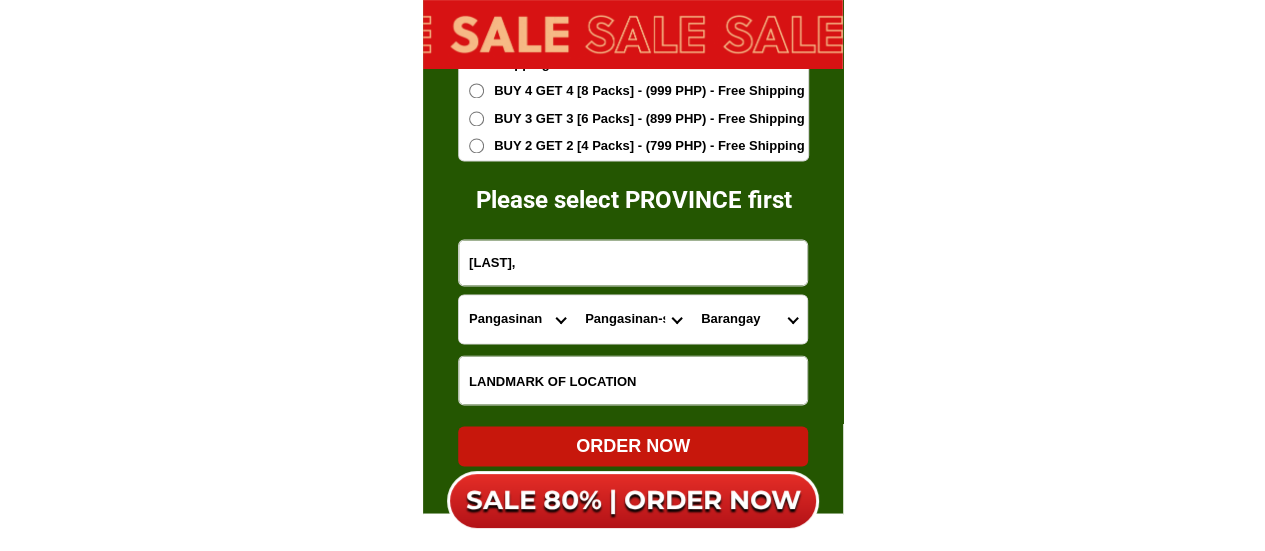 click on "[LAST]," at bounding box center [633, 262] 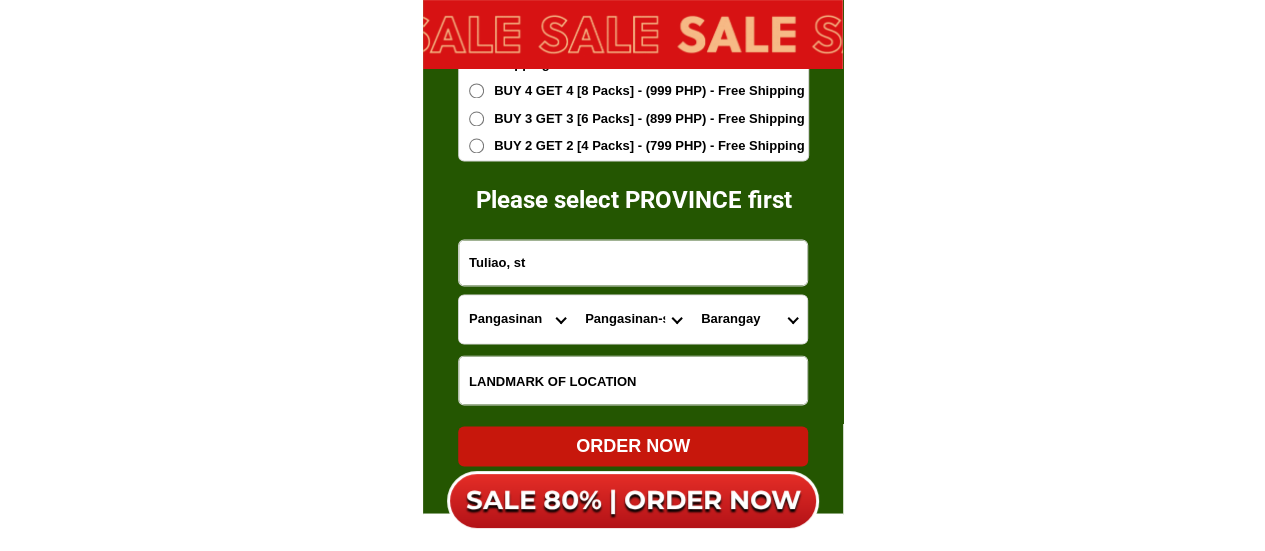 click on "City Agno Aguilar Alaminos-city Asingan Balungao Bani Basista Bautista Bayambang Binalonan Binmaley Bolinao Bugallon Calasiao Dagupan-city Dasol Labrador Laoac Lingayen Malasiqui Manaoag Mangaldan Mangatarem Mapandan Natividad Pangasinan-alcala Pangasinan-anda Pangasinan-burgos Pangasinan-infanta Pangasinan-mabini Pangasinan-san-carlos-city Pangasinan-san-jacinto Pangasinan-san-manuel Pangasinan-san-nicolas Pangasinan-san-quintin Pangasinan-santa-barbara Pangasinan-santa-maria Pangasinan-santo-tomas Pangasinan-sison Pozorrubio Rosales San-fabian Sual Tayug Umingan Urbiztondo Urdaneta-city Villasis" at bounding box center [633, 319] 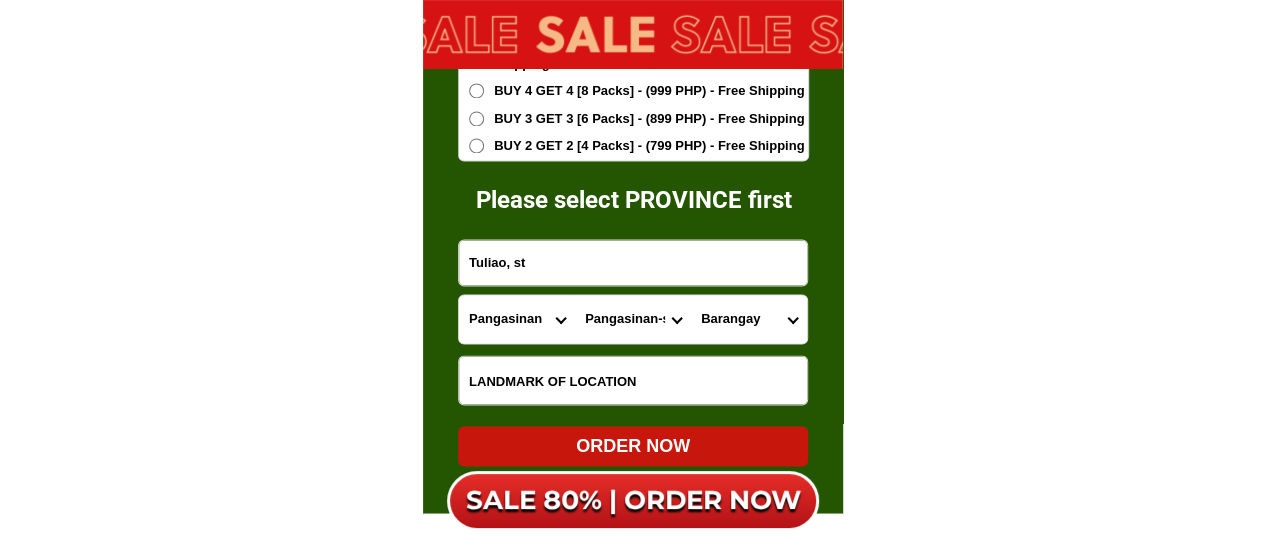 click on "Tuliao, st" at bounding box center [633, 262] 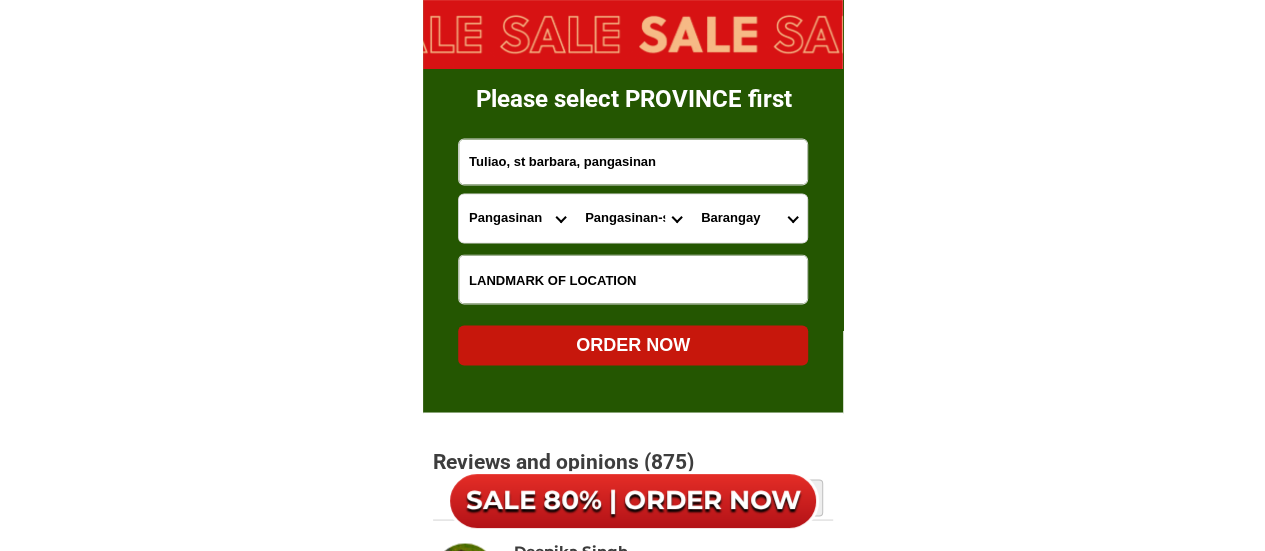 scroll, scrollTop: 13114, scrollLeft: 0, axis: vertical 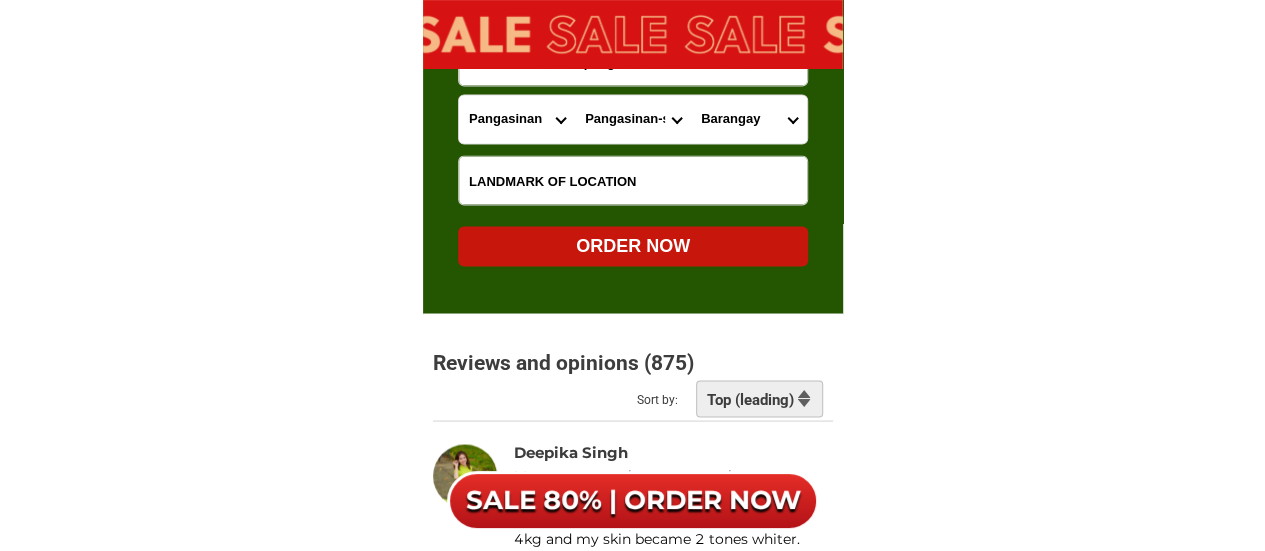 type on "Tuliao, st barbara, pangasinan" 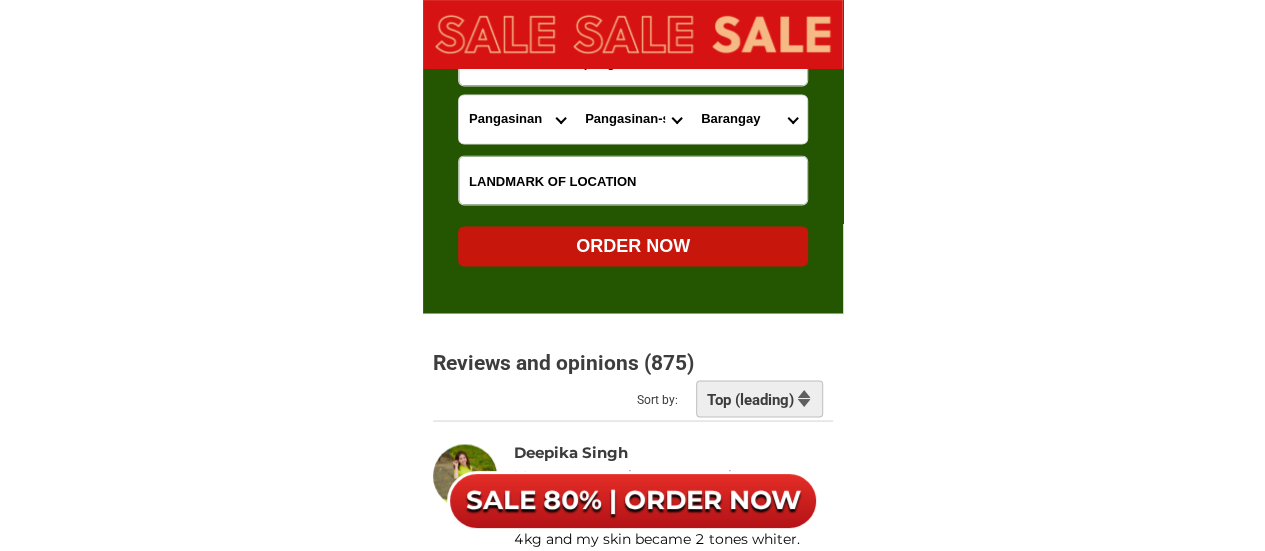 click on "ORDER NOW" at bounding box center [633, 245] 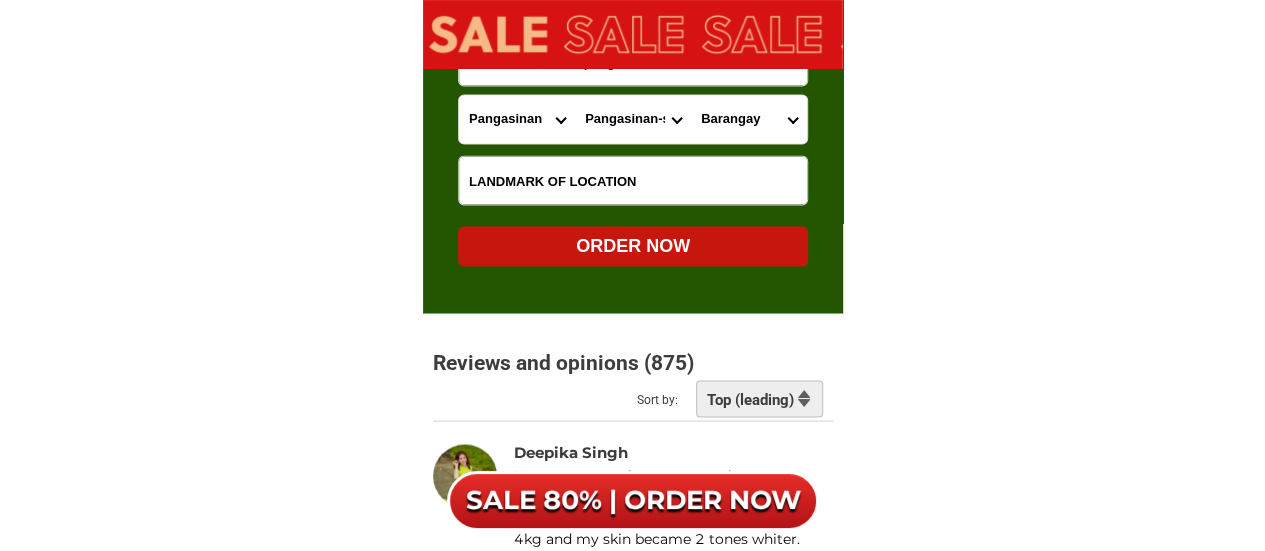 radio on "true" 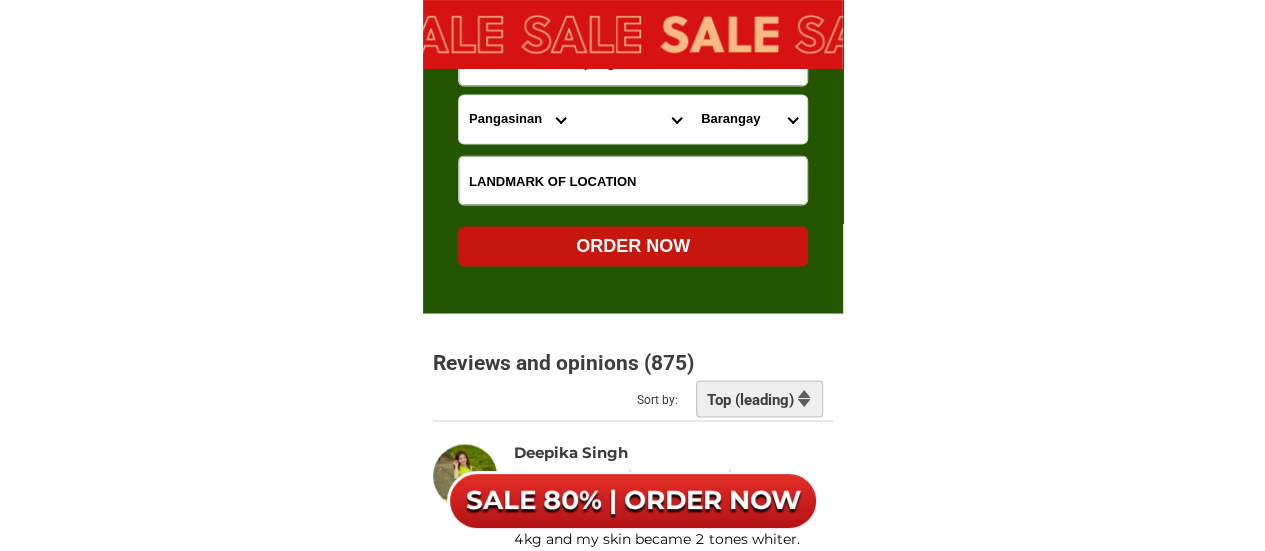 scroll, scrollTop: 12714, scrollLeft: 0, axis: vertical 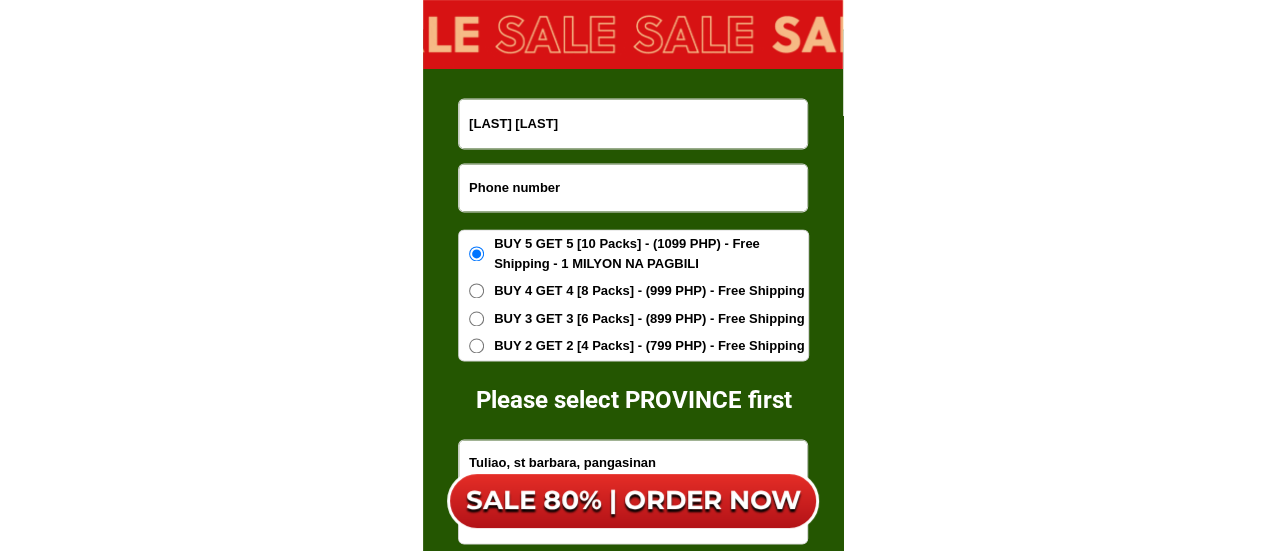 click at bounding box center (633, 187) 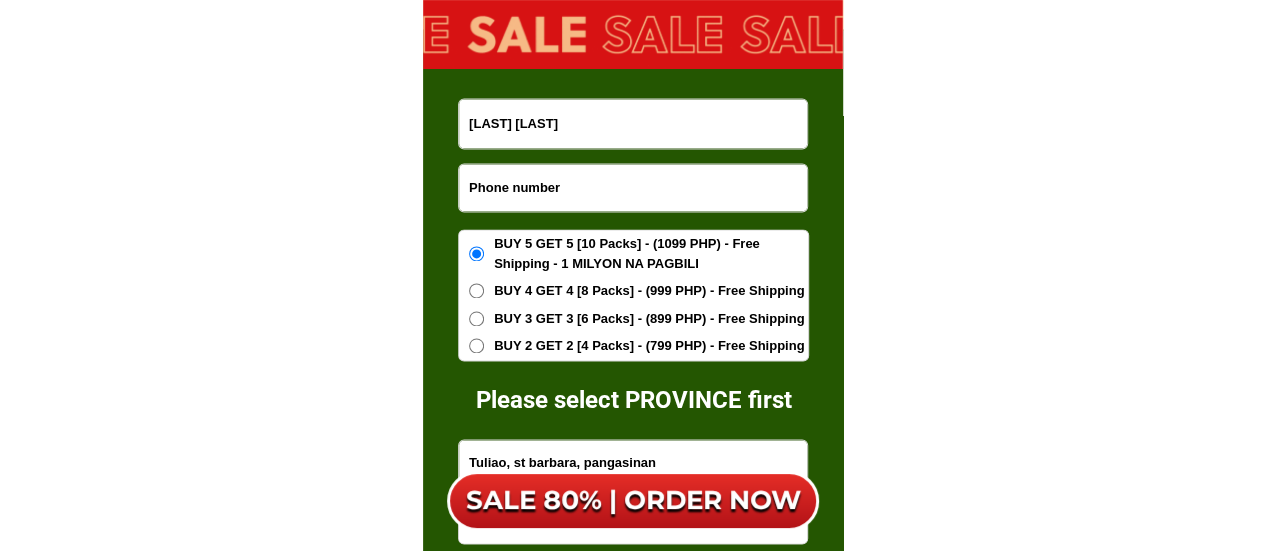 paste on "[PHONE]" 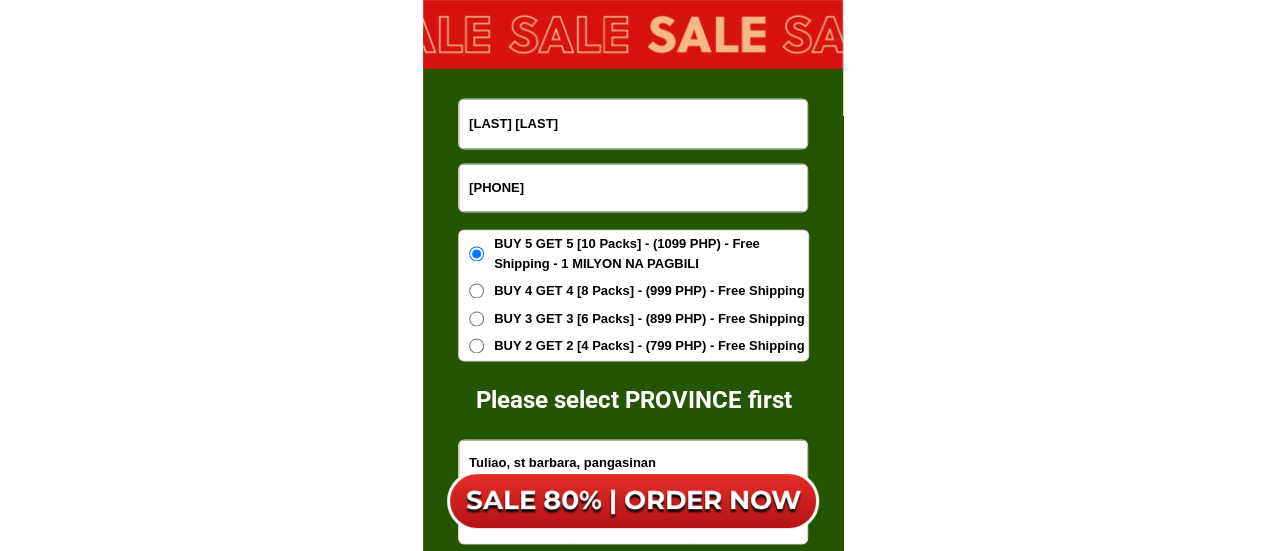 type on "[PHONE]" 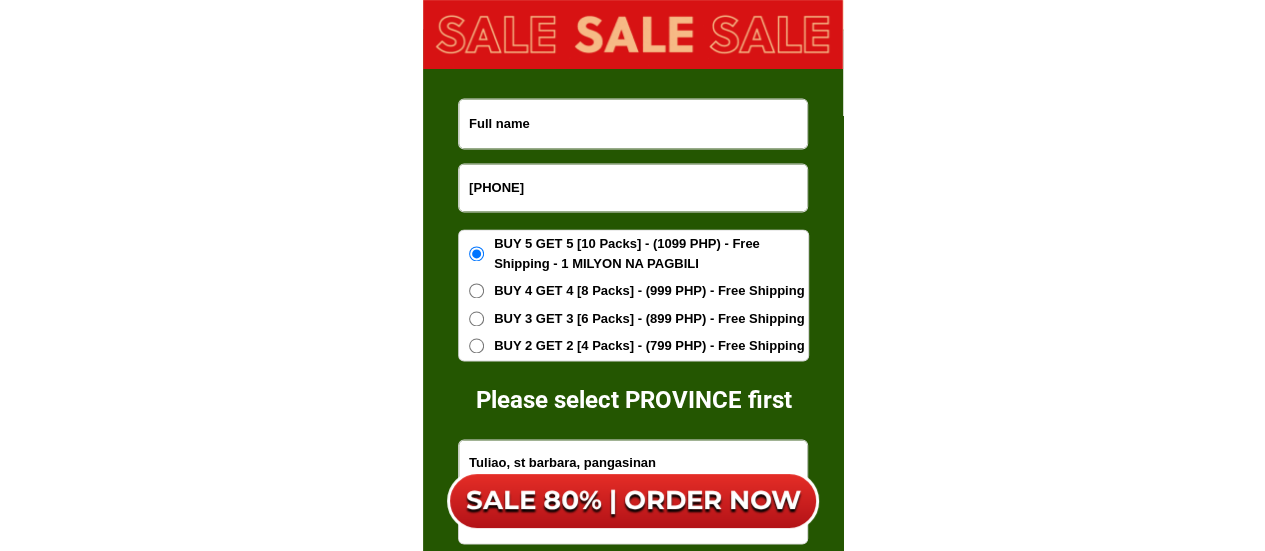click at bounding box center [633, 123] 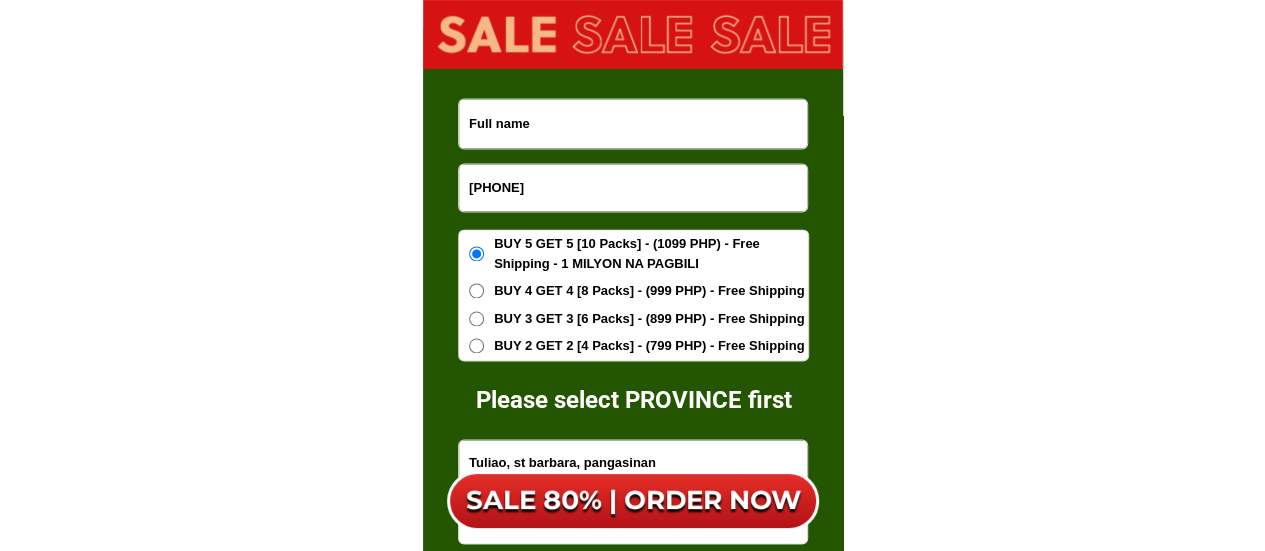 paste on "Jenny Sallan" 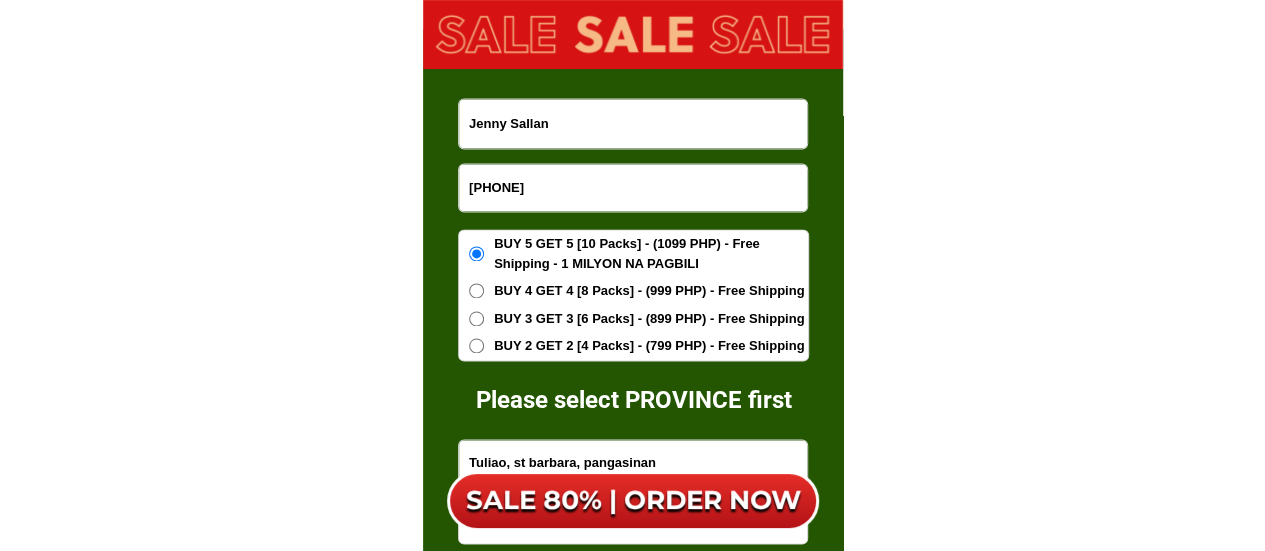 type on "Jenny Sallan" 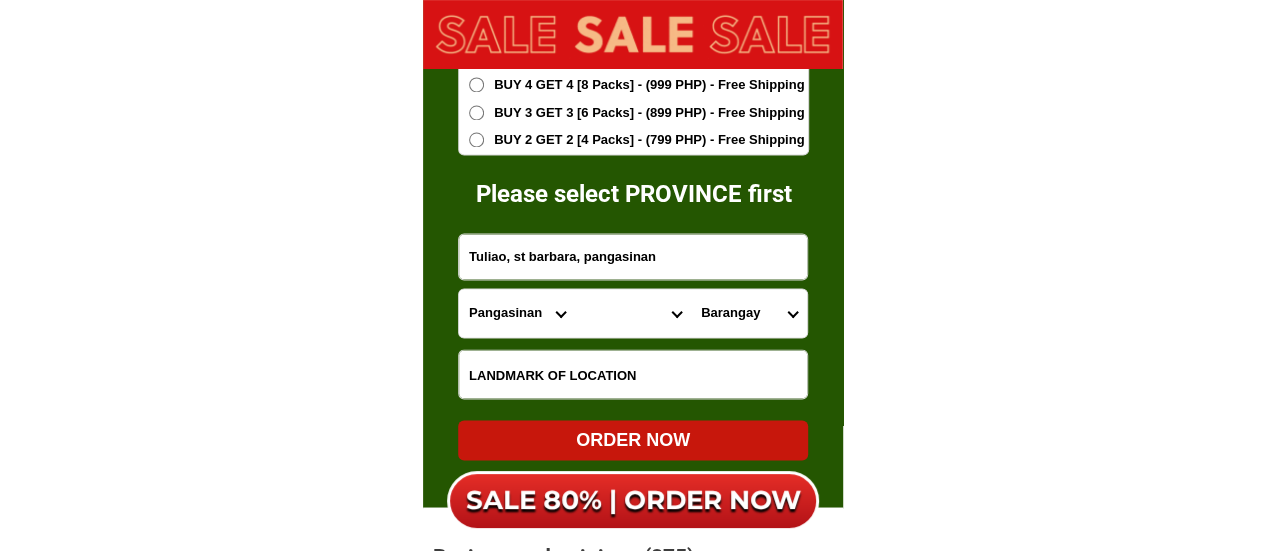 scroll, scrollTop: 13014, scrollLeft: 0, axis: vertical 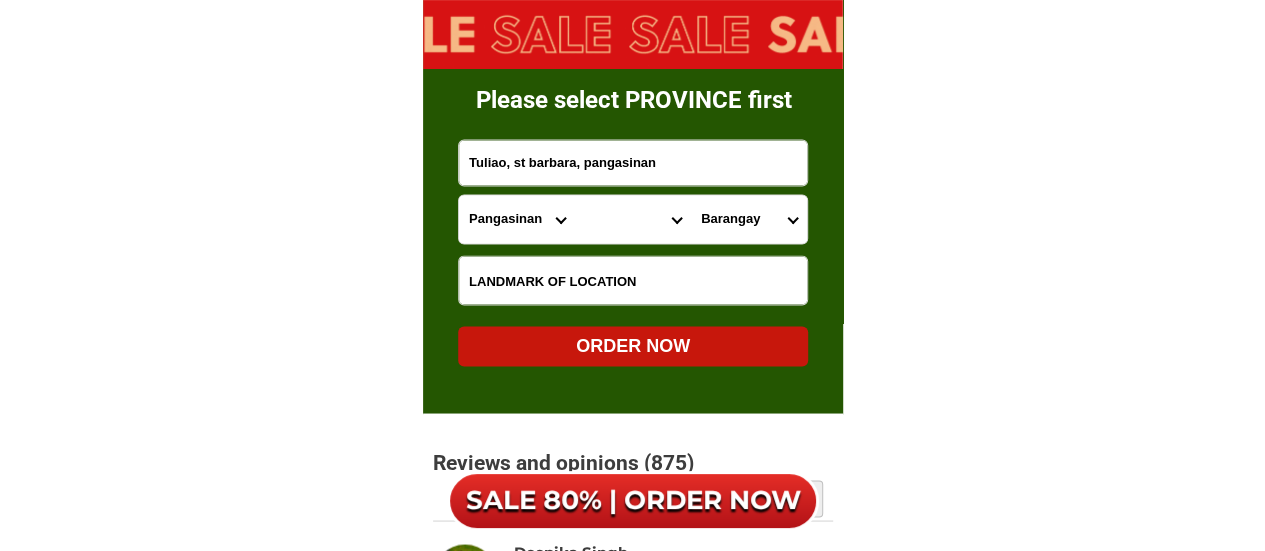 click at bounding box center (633, 280) 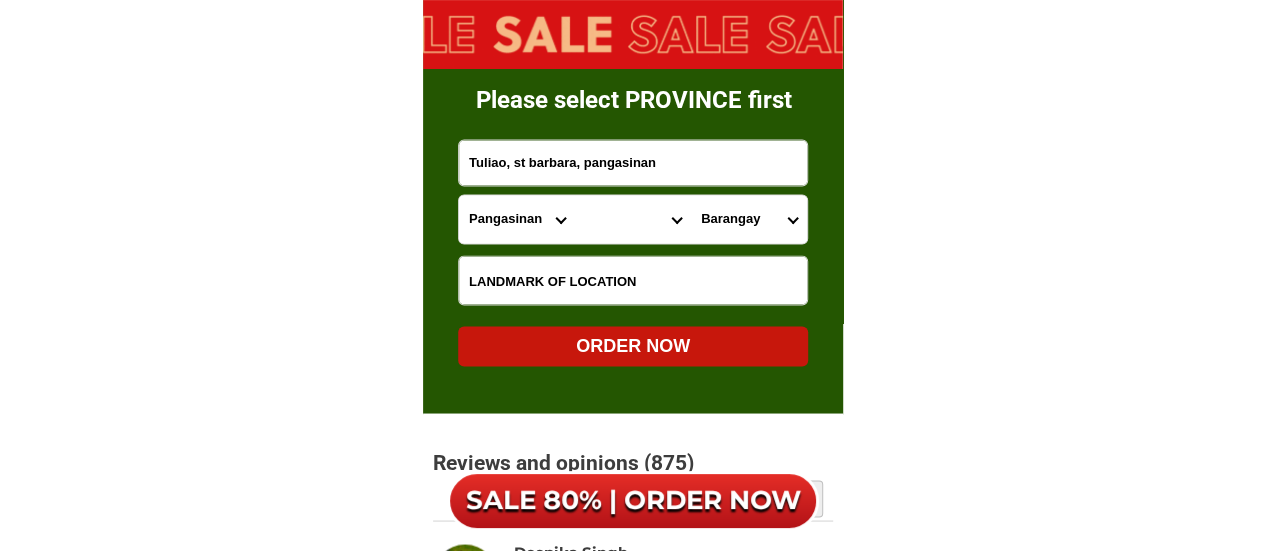 paste on "Soong center" 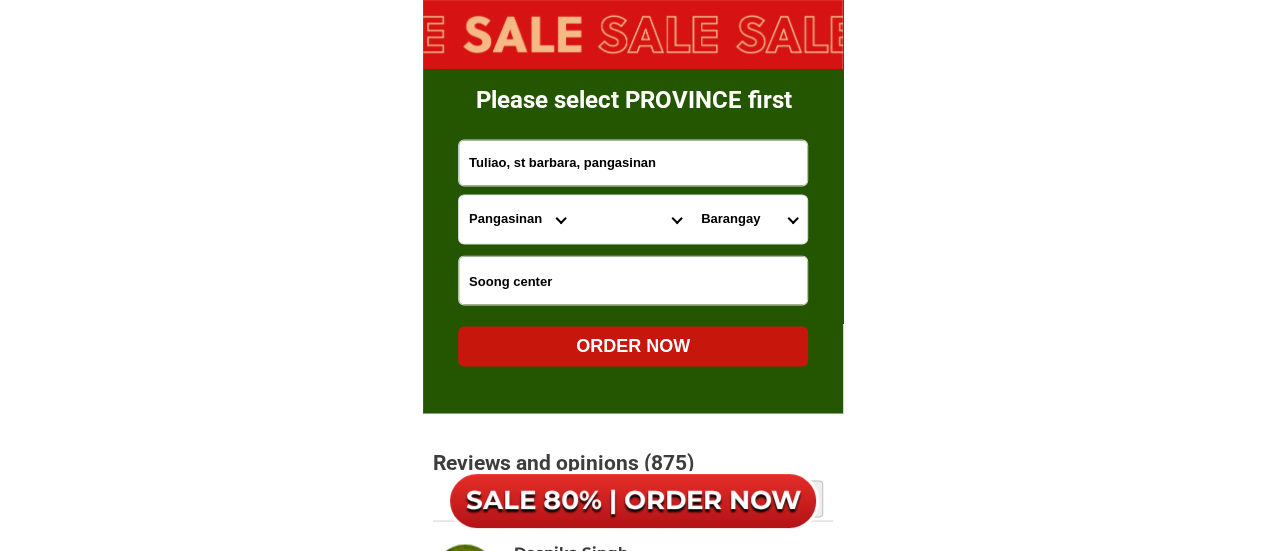 type on "Soong center" 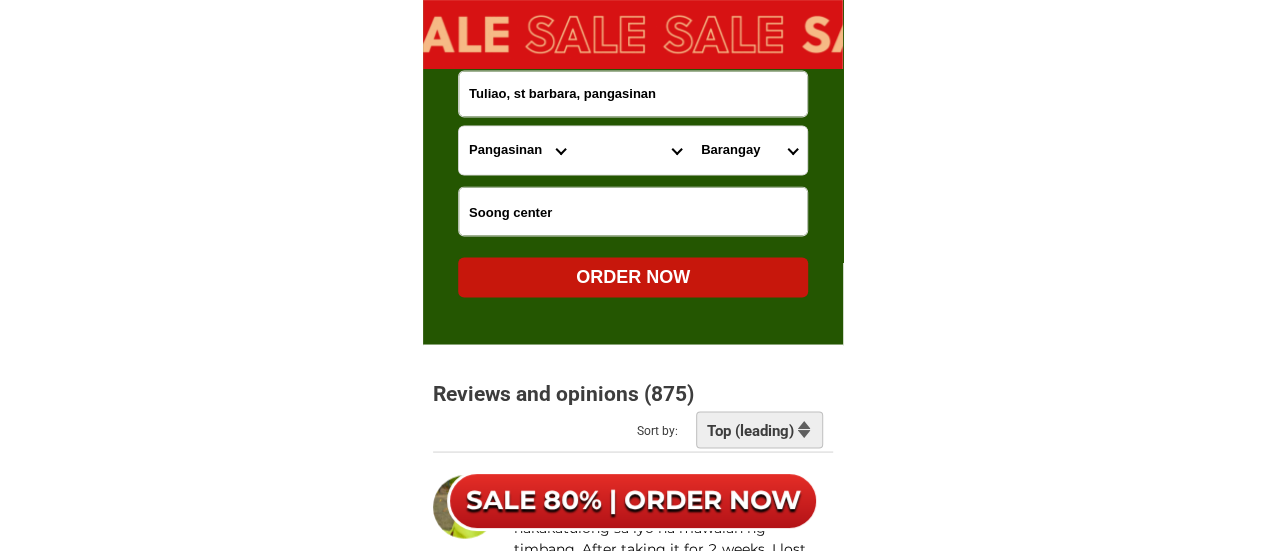 scroll, scrollTop: 13114, scrollLeft: 0, axis: vertical 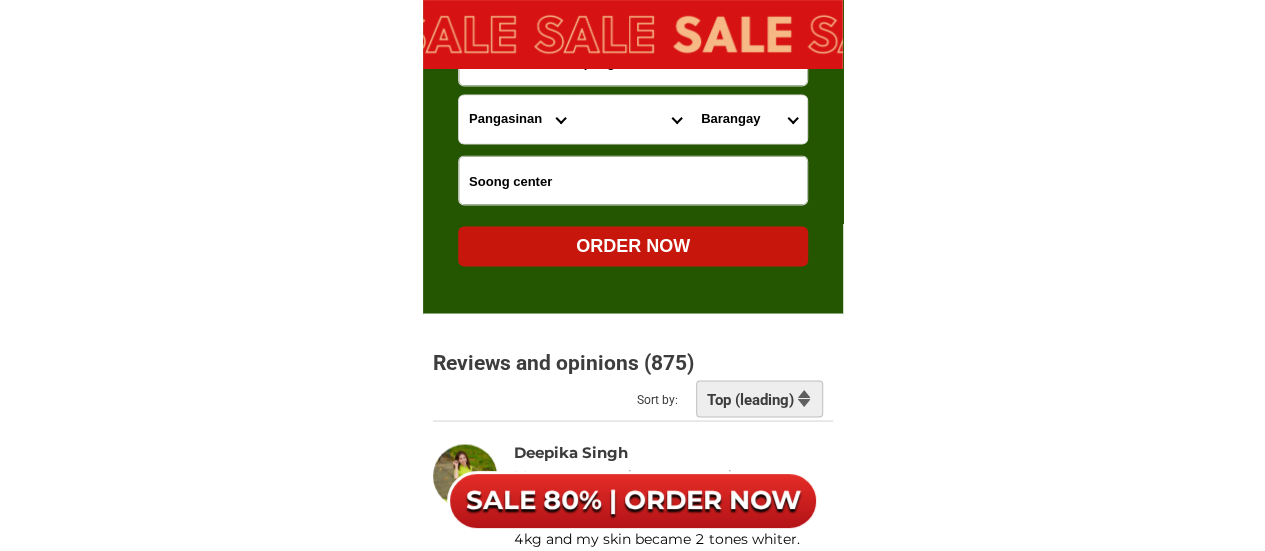 click on "Province Abra Agusan-del-norte Agusan-del-sur Aklan Albay Antique Apayao Aurora Basilan Bataan Batanes Batangas Benguet Biliran Bohol Bukidnon Bulacan Cagayan Camarines-norte Camarines-sur Camiguin Capiz Catanduanes Cavite Cebu Cotabato Davao-de-oro Davao-del-norte Davao-del-sur Davao-occidental Davao-oriental Dinagat-islands Eastern-samar Guimaras Ifugao Ilocos-norte Ilocos-sur Iloilo Isabela Kalinga La-union Laguna Lanao-del-norte Lanao-del-sur Leyte Maguindanao Marinduque Masbate Metro-manila Misamis-occidental Misamis-oriental Mountain-province Negros-occidental Negros-oriental Northern-samar Nueva-ecija Nueva-vizcaya Occidental-mindoro Oriental-mindoro Palawan Pampanga Pangasinan Quezon Quirino Rizal Romblon Sarangani Siquijor Sorsogon South-cotabato Southern-leyte Sultan-kudarat Sulu Surigao-del-norte Surigao-del-sur Tarlac Tawi-tawi Western-samar Zambales Zamboanga-del-norte Zamboanga-del-sur Zamboanga-sibugay" at bounding box center [517, 119] 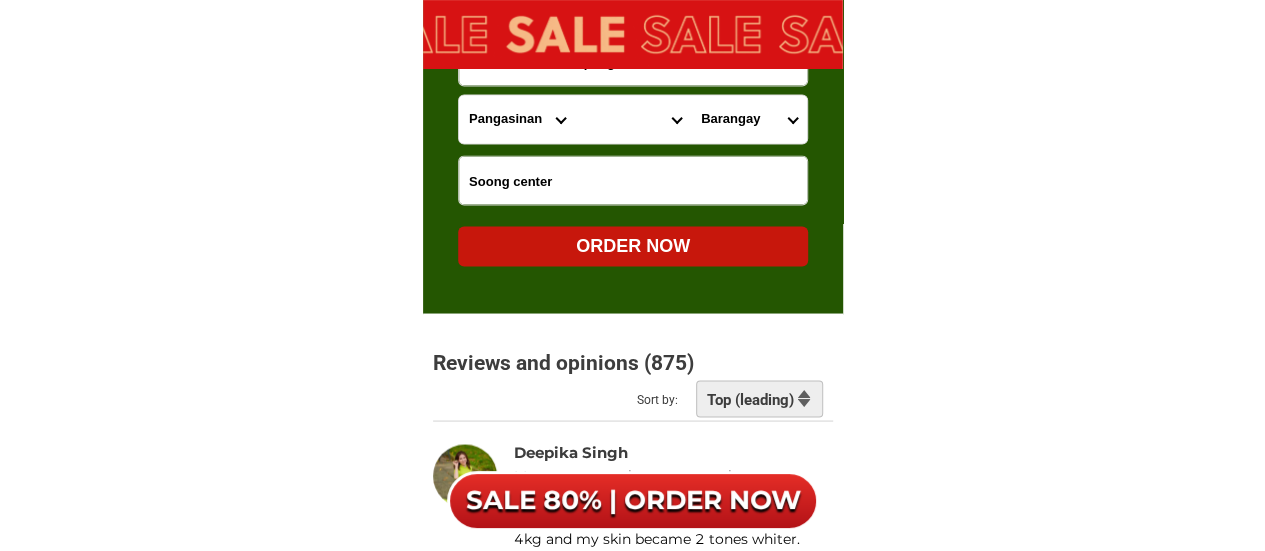 select on "[PHONE]" 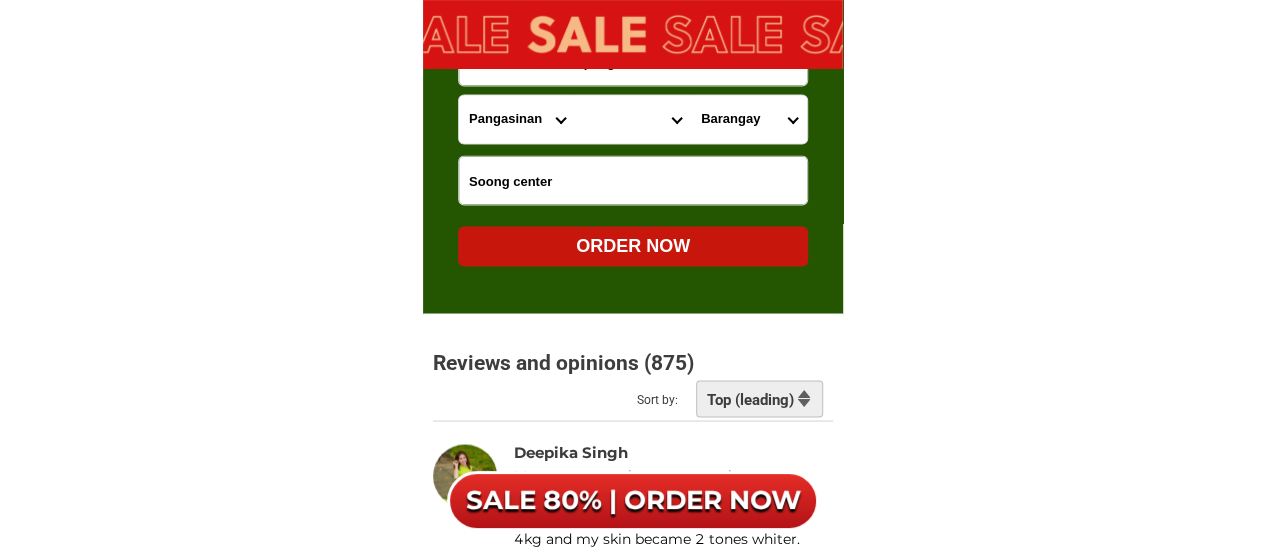 click on "Province Abra Agusan-del-norte Agusan-del-sur Aklan Albay Antique Apayao Aurora Basilan Bataan Batanes Batangas Benguet Biliran Bohol Bukidnon Bulacan Cagayan Camarines-norte Camarines-sur Camiguin Capiz Catanduanes Cavite Cebu Cotabato Davao-de-oro Davao-del-norte Davao-del-sur Davao-occidental Davao-oriental Dinagat-islands Eastern-samar Guimaras Ifugao Ilocos-norte Ilocos-sur Iloilo Isabela Kalinga La-union Laguna Lanao-del-norte Lanao-del-sur Leyte Maguindanao Marinduque Masbate Metro-manila Misamis-occidental Misamis-oriental Mountain-province Negros-occidental Negros-oriental Northern-samar Nueva-ecija Nueva-vizcaya Occidental-mindoro Oriental-mindoro Palawan Pampanga Pangasinan Quezon Quirino Rizal Romblon Sarangani Siquijor Sorsogon South-cotabato Southern-leyte Sultan-kudarat Sulu Surigao-del-norte Surigao-del-sur Tarlac Tawi-tawi Western-samar Zambales Zamboanga-del-norte Zamboanga-del-sur Zamboanga-sibugay" at bounding box center [517, 119] 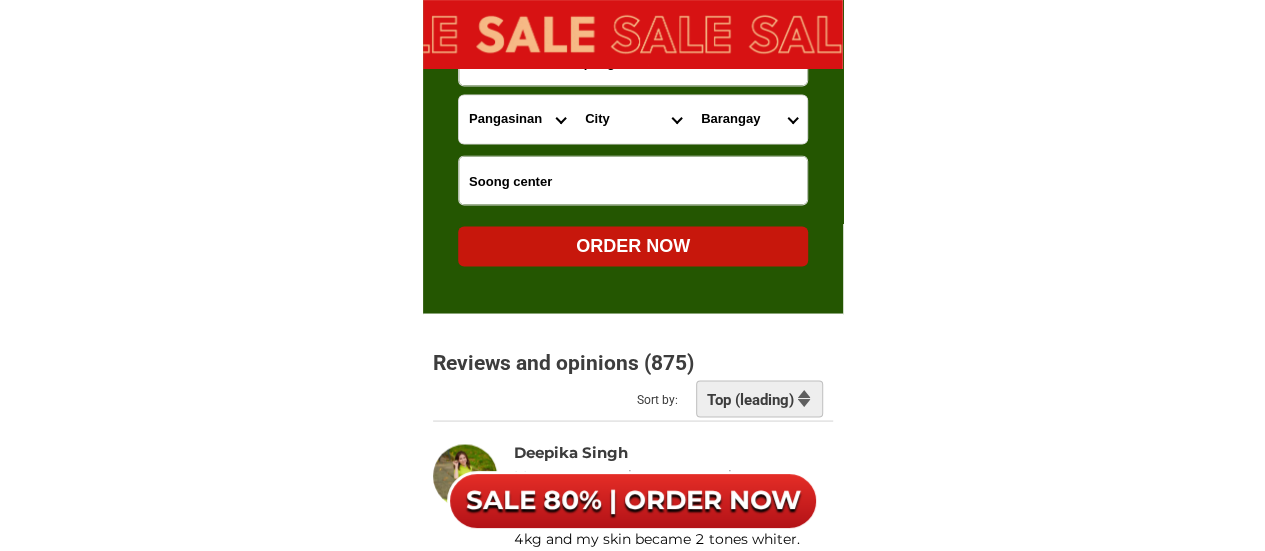 click on "City Alcoy Aloguinsan Argao Asturias Badian Balamban Bantayan Barili Bogo-city Boljoon Borbon Carcar-city Catmon Cebu-alcantara Cebu-alegria Cebu-carmen Cebu-city Cebu-compostela Cebu-liloan Cebu-naga-city Cebu-pilar Cebu-san-fernando Cebu-san-francisco Cebu-san-remigio Cebu-santa-fe Cebu-sogod Cebu-talisay-city Cebu-tuburan Cebu-tudela Consolacion CORDOVA Daanbantayan Dalaguete Danao-city Dumanjug Ginatilan Lapu-lapu-city Madridejos Malabuyoc Mandaue-city Medellin Minglanilla Moalboal Oslob Pinamungahan Poro Ronda Samboan Santander Sibonga Tabogon Tabuelan Toledo-city" at bounding box center (633, 119) 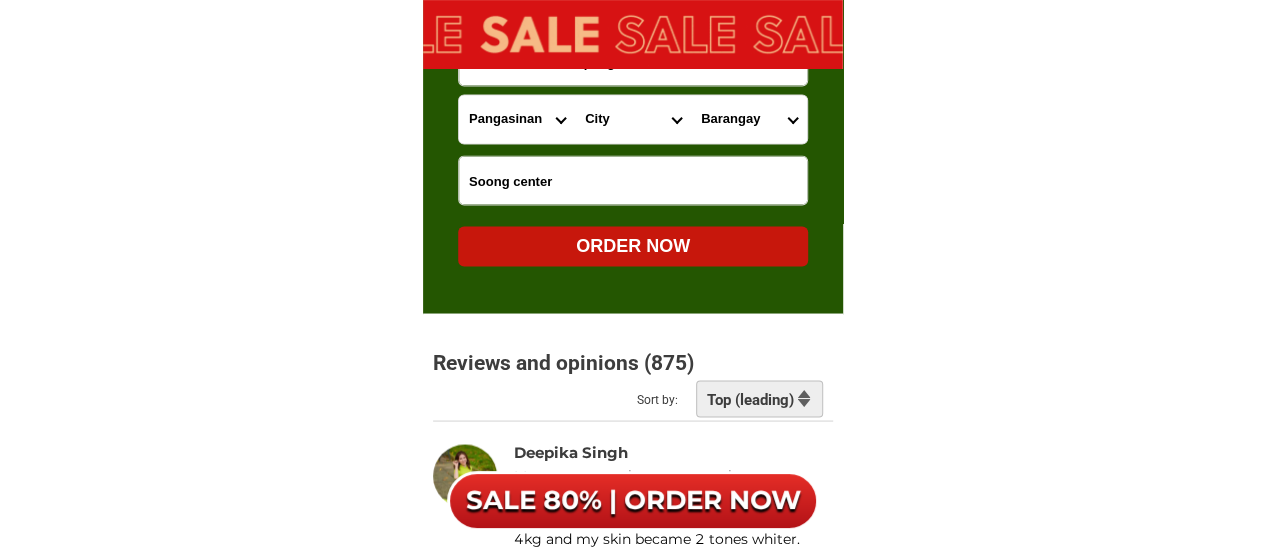 select on "[PHONE]" 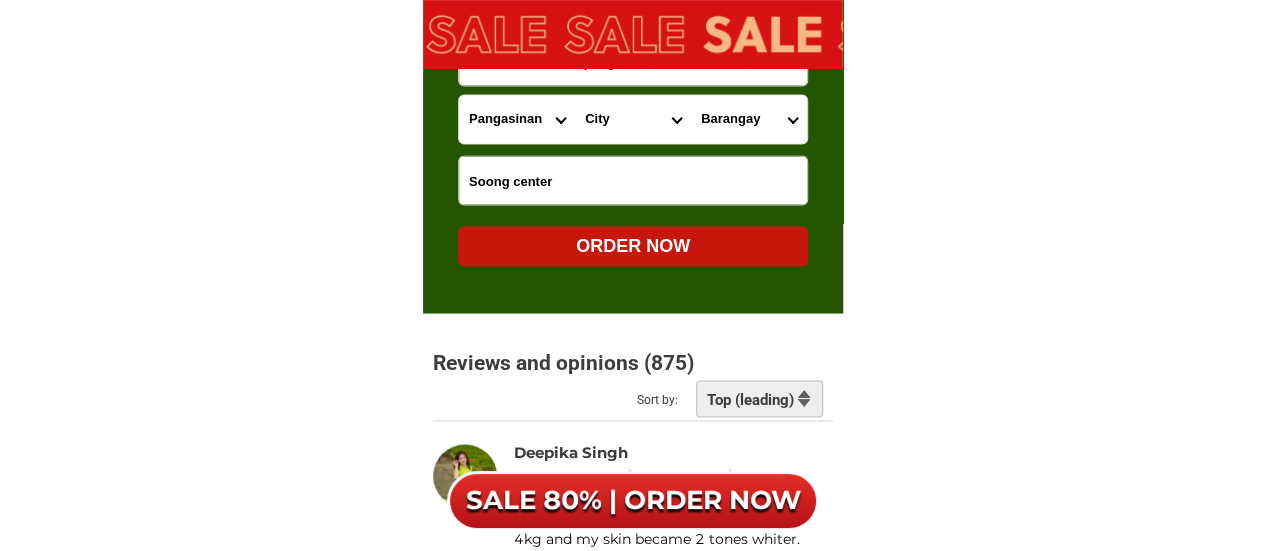 click on "City Alcoy Aloguinsan Argao Asturias Badian Balamban Bantayan Barili Bogo-city Boljoon Borbon Carcar-city Catmon Cebu-alcantara Cebu-alegria Cebu-carmen Cebu-city Cebu-compostela Cebu-liloan Cebu-naga-city Cebu-pilar Cebu-san-fernando Cebu-san-francisco Cebu-san-remigio Cebu-santa-fe Cebu-sogod Cebu-talisay-city Cebu-tuburan Cebu-tudela Consolacion CORDOVA Daanbantayan Dalaguete Danao-city Dumanjug Ginatilan Lapu-lapu-city Madridejos Malabuyoc Mandaue-city Medellin Minglanilla Moalboal Oslob Pinamungahan Poro Ronda Samboan Santander Sibonga Tabogon Tabuelan Toledo-city" at bounding box center [633, 119] 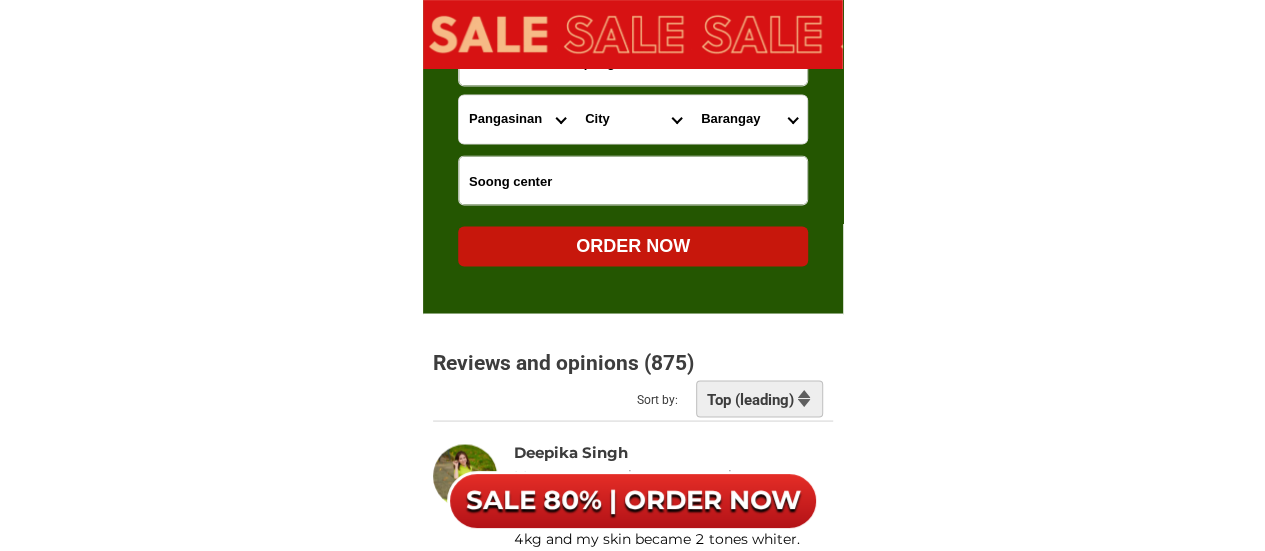 click on "Barangay Agus Babag Bankal Baring Basak Buaya Calawisan Canjulao Caubian Caw-oy Cawhagan Gun-ob Ibo Looc Mactan Maribago Marigondon Pajac Pajo Pangan-an Poblacion Punta engano Pusok Sabang San vicente Santa rosa Subabasbas Talima Tingo Tungasan" at bounding box center [749, 119] 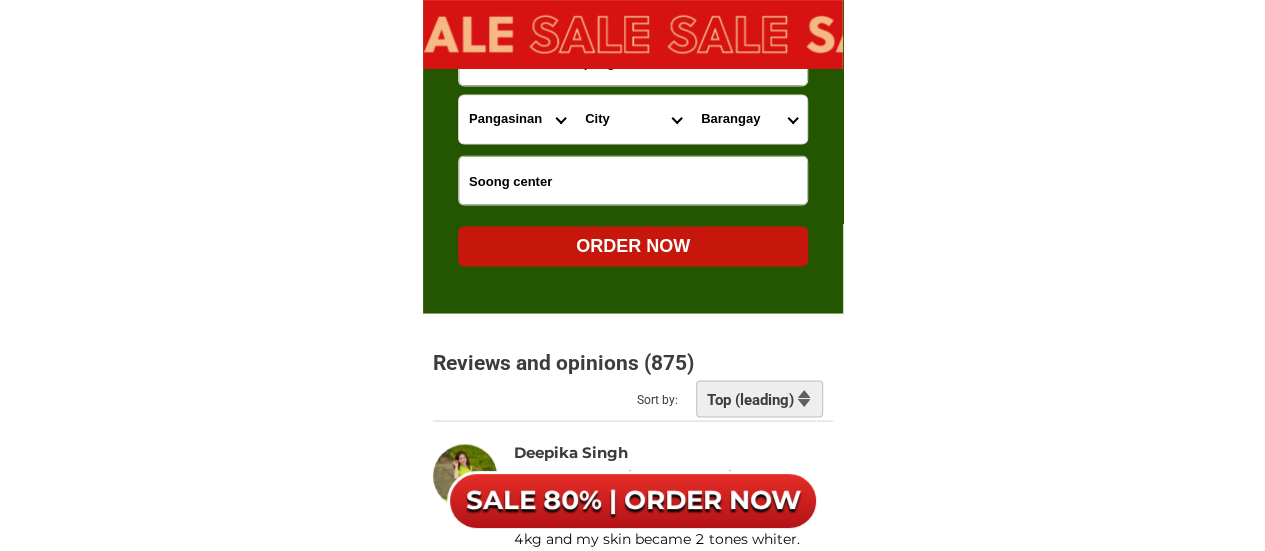 click on "Barangay Agus Babag Bankal Baring Basak Buaya Calawisan Canjulao Caubian Caw-oy Cawhagan Gun-ob Ibo Looc Mactan Maribago Marigondon Pajac Pajo Pangan-an Poblacion Punta engano Pusok Sabang San vicente Santa rosa Subabasbas Talima Tingo Tungasan" at bounding box center (749, 119) 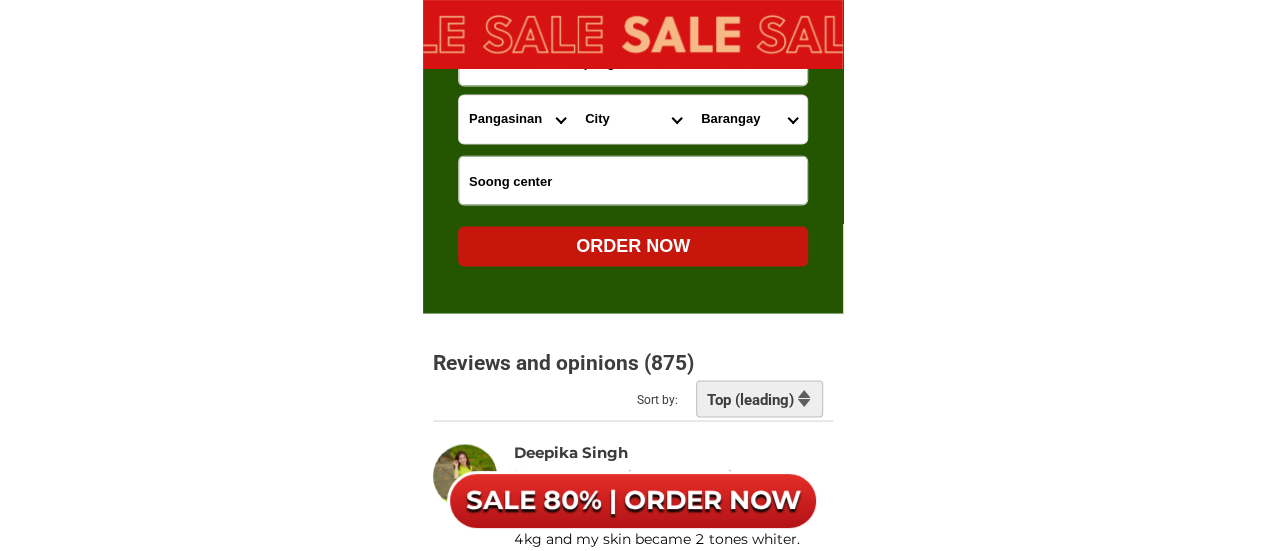 select on "[PHONE]" 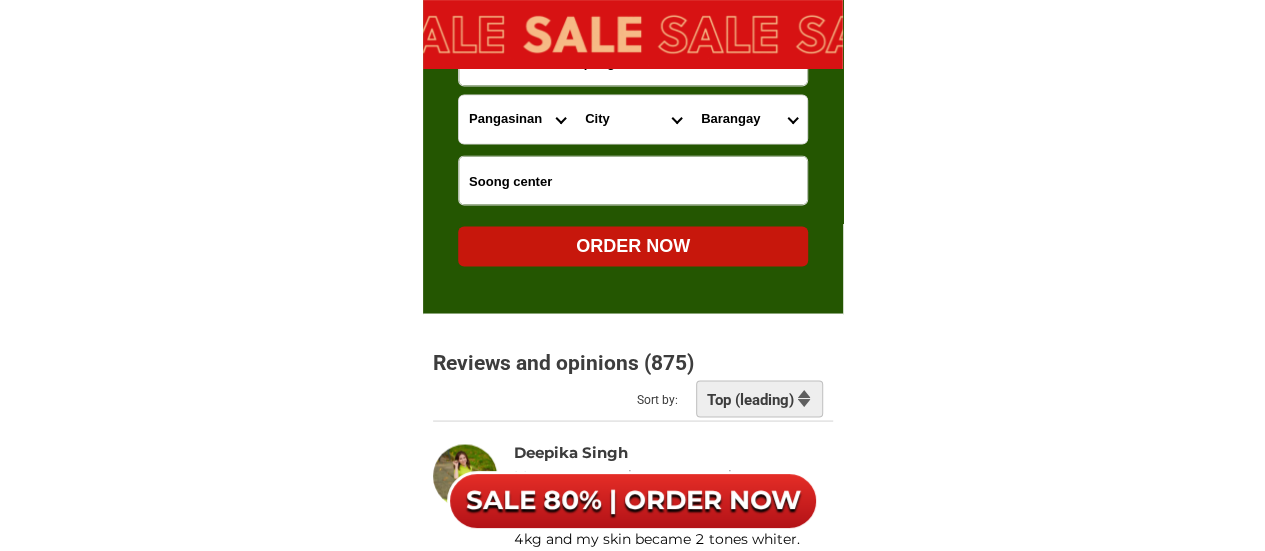 click on "Barangay Agus Babag Bankal Baring Basak Buaya Calawisan Canjulao Caubian Caw-oy Cawhagan Gun-ob Ibo Looc Mactan Maribago Marigondon Pajac Pajo Pangan-an Poblacion Punta engano Pusok Sabang San vicente Santa rosa Subabasbas Talima Tingo Tungasan" at bounding box center (749, 119) 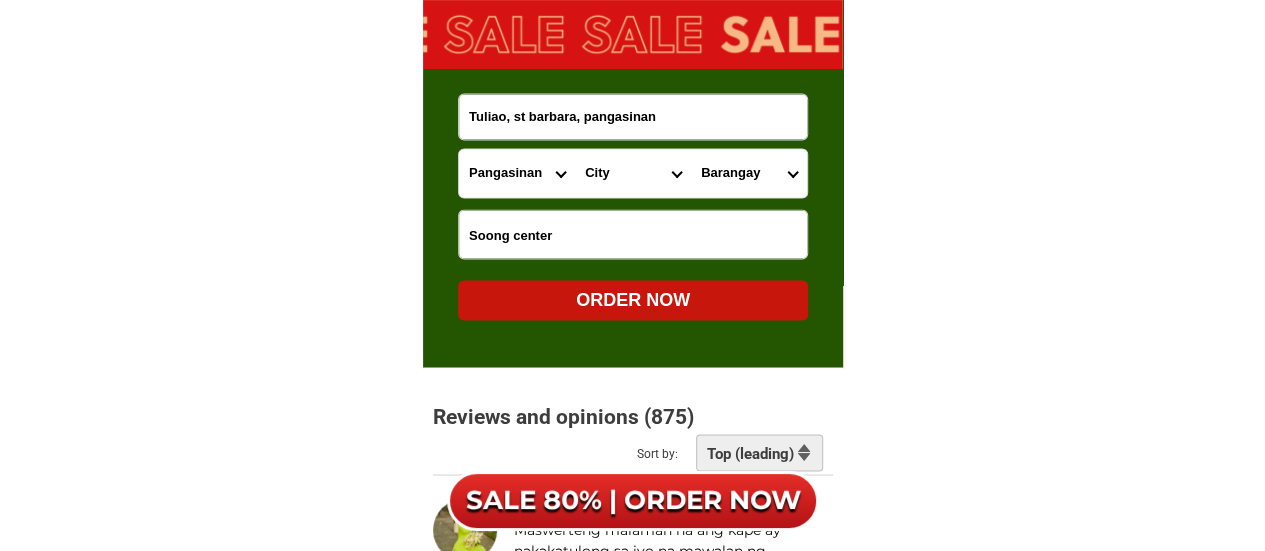 scroll, scrollTop: 13014, scrollLeft: 0, axis: vertical 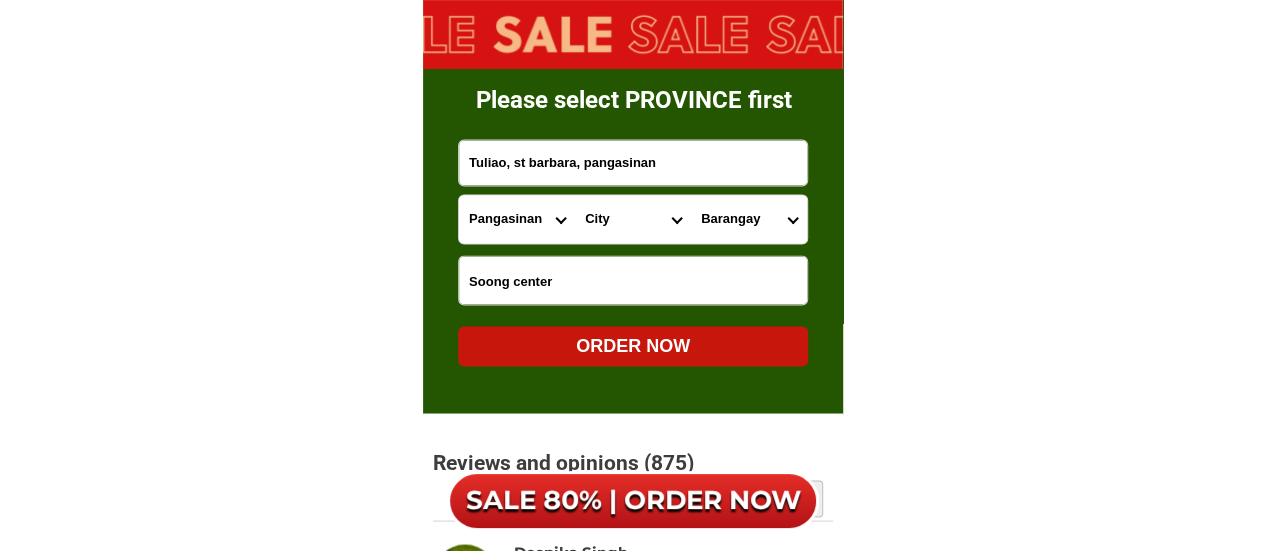 click on "Tuliao, st barbara, pangasinan" at bounding box center [633, 162] 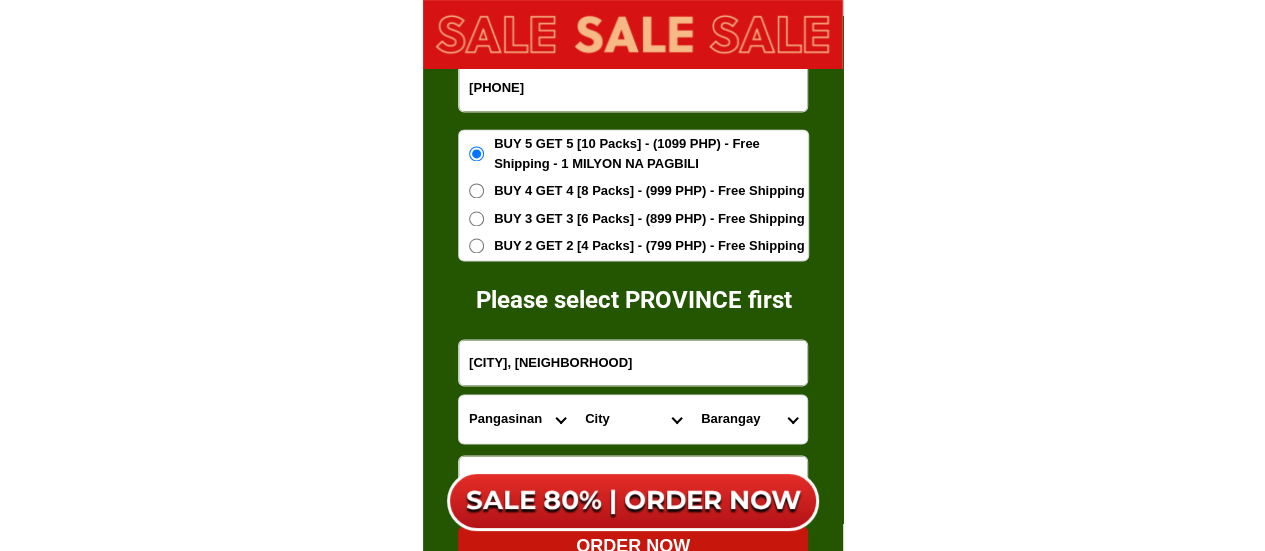 scroll, scrollTop: 13014, scrollLeft: 0, axis: vertical 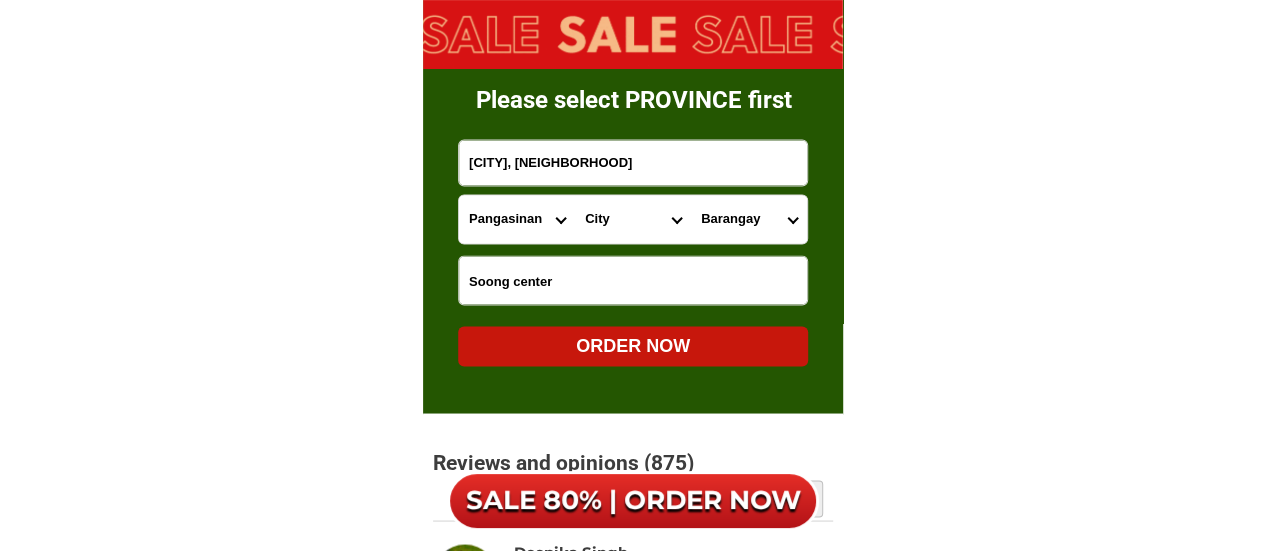type on "[CITY], [NEIGHBORHOOD]" 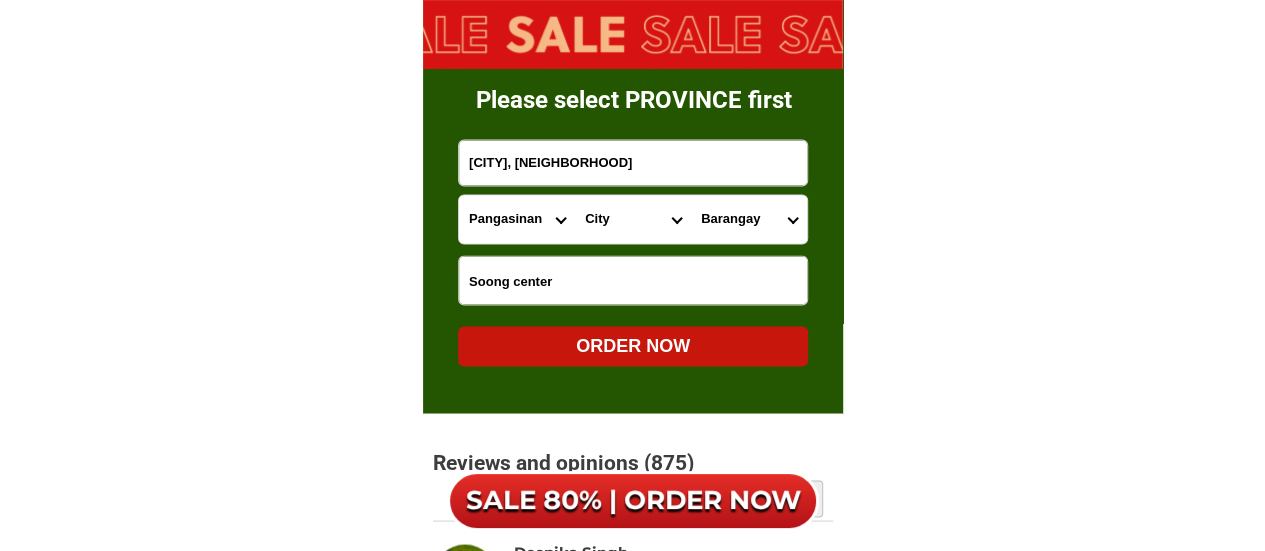 click on "ORDER NOW" at bounding box center [633, 346] 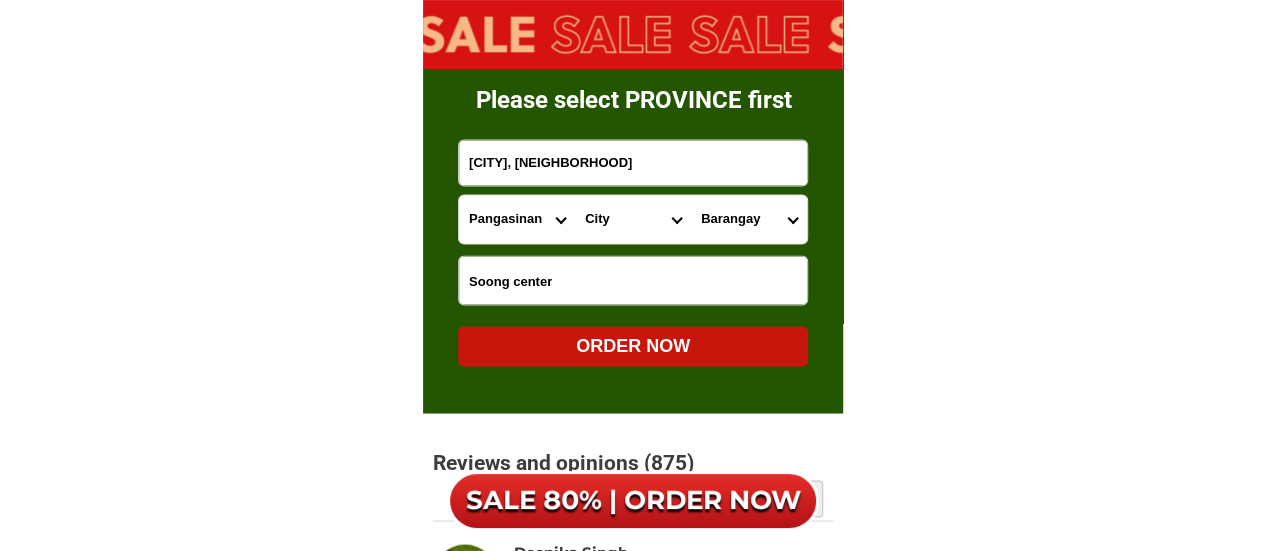radio on "true" 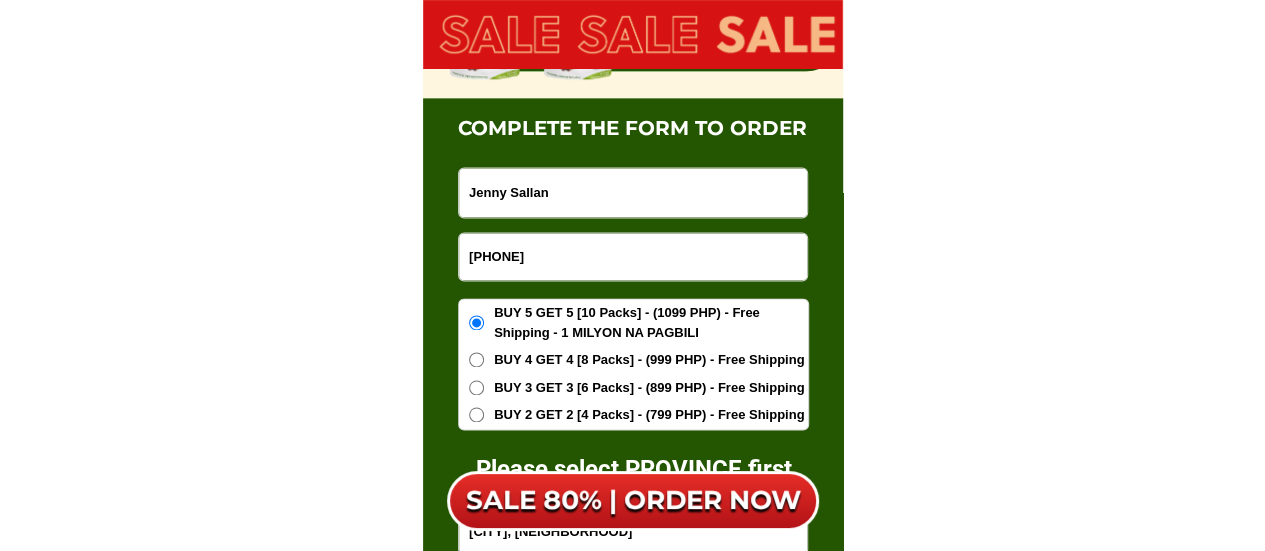 scroll, scrollTop: 12614, scrollLeft: 0, axis: vertical 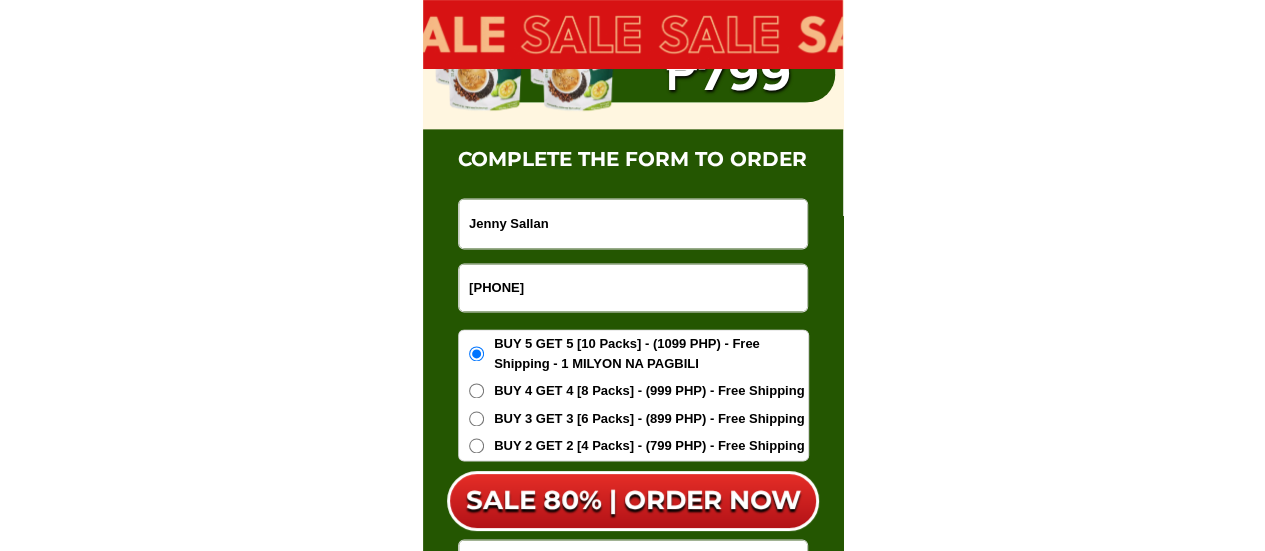 click on "[PHONE]" at bounding box center (633, 287) 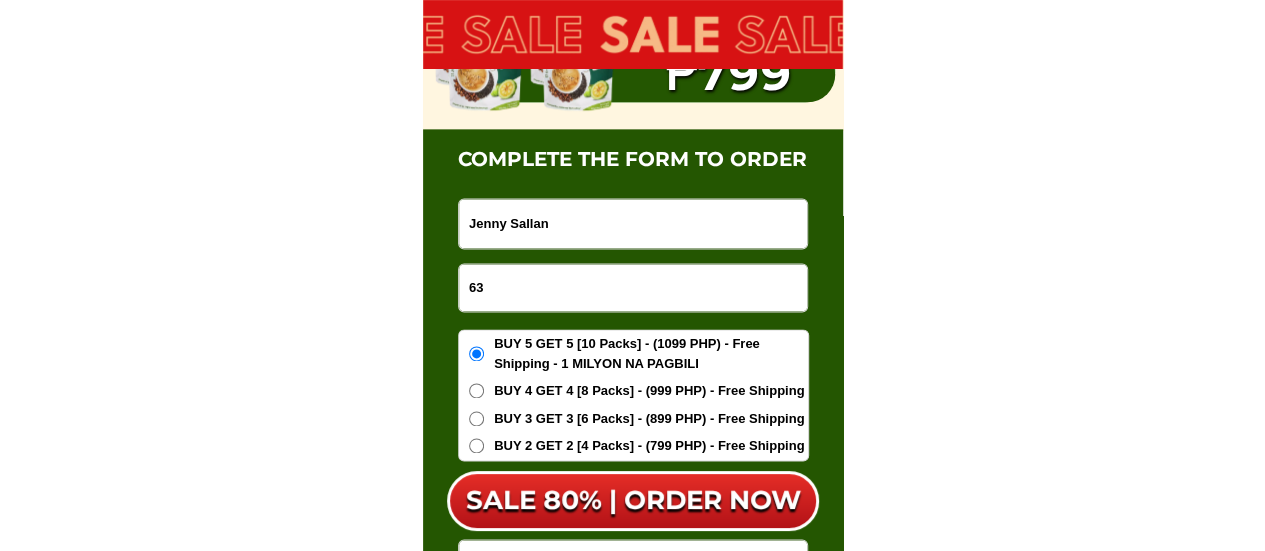paste on "9461182568" 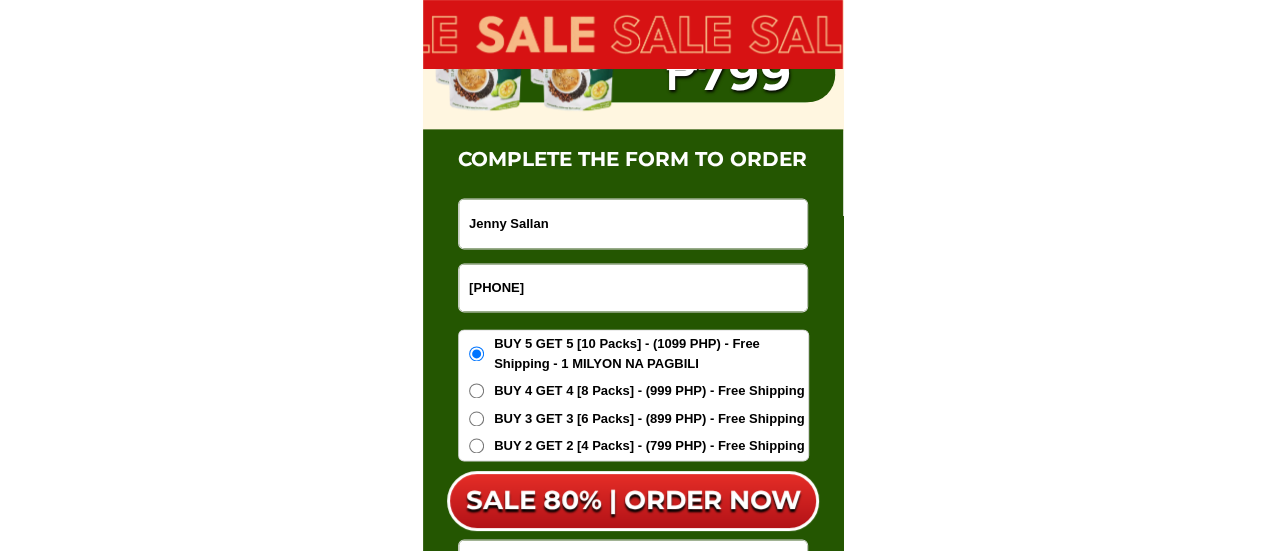 type on "[PHONE]" 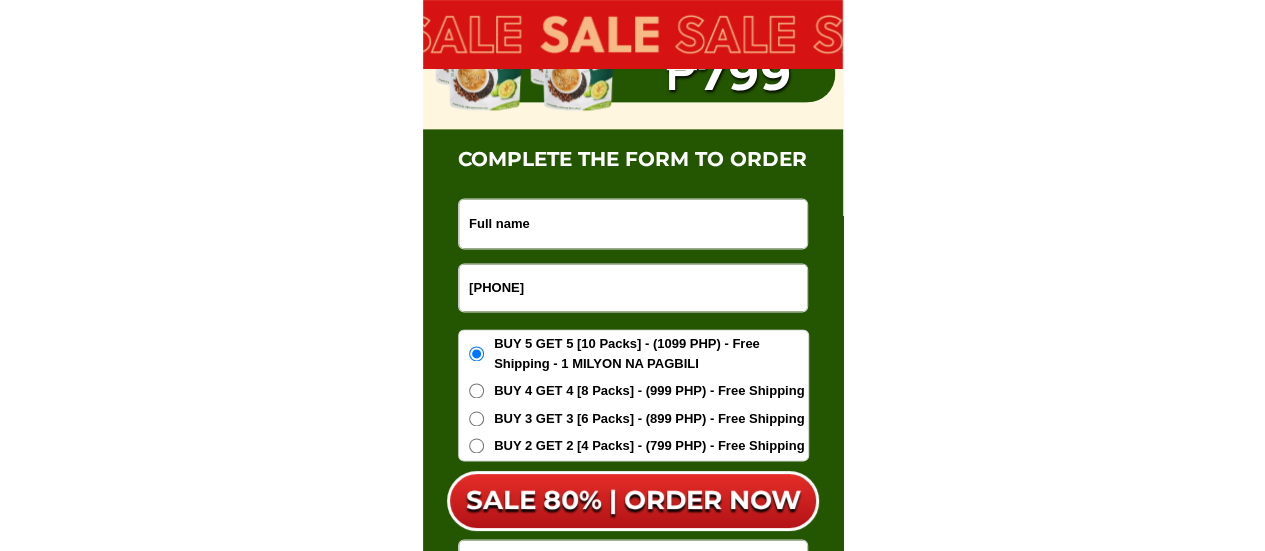 click at bounding box center [633, 223] 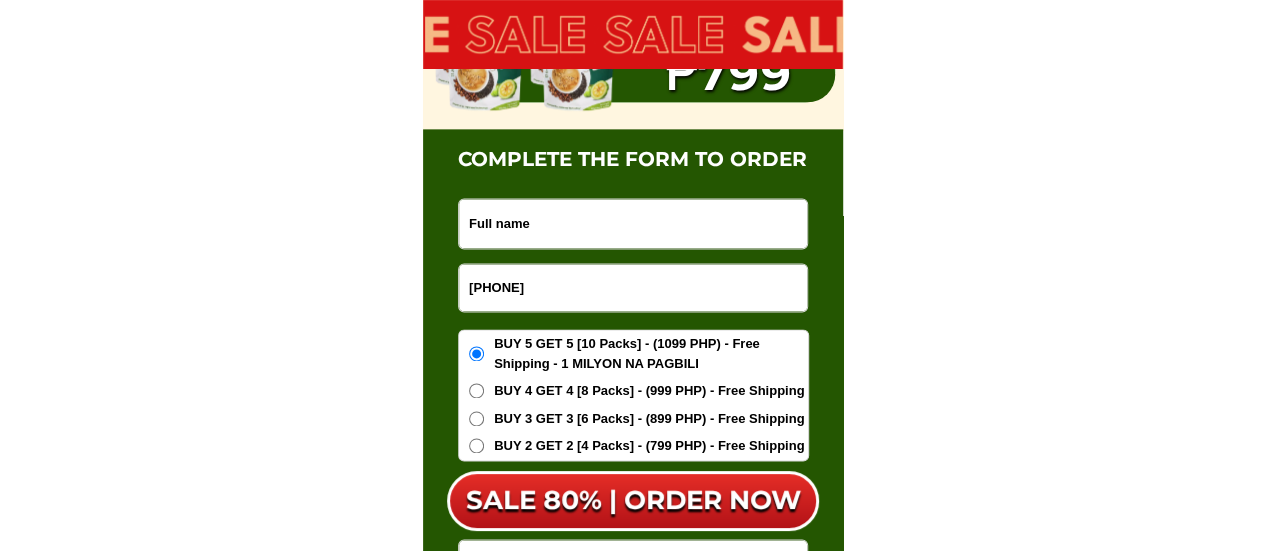 paste on "Jenny Sallan" 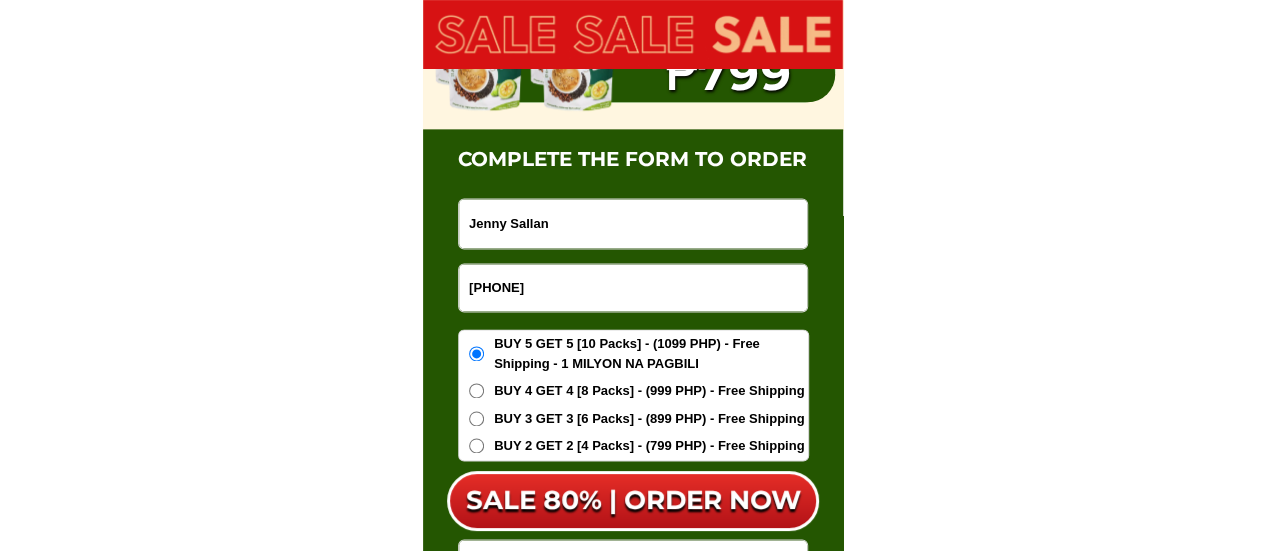 type on "Jenny Sallan" 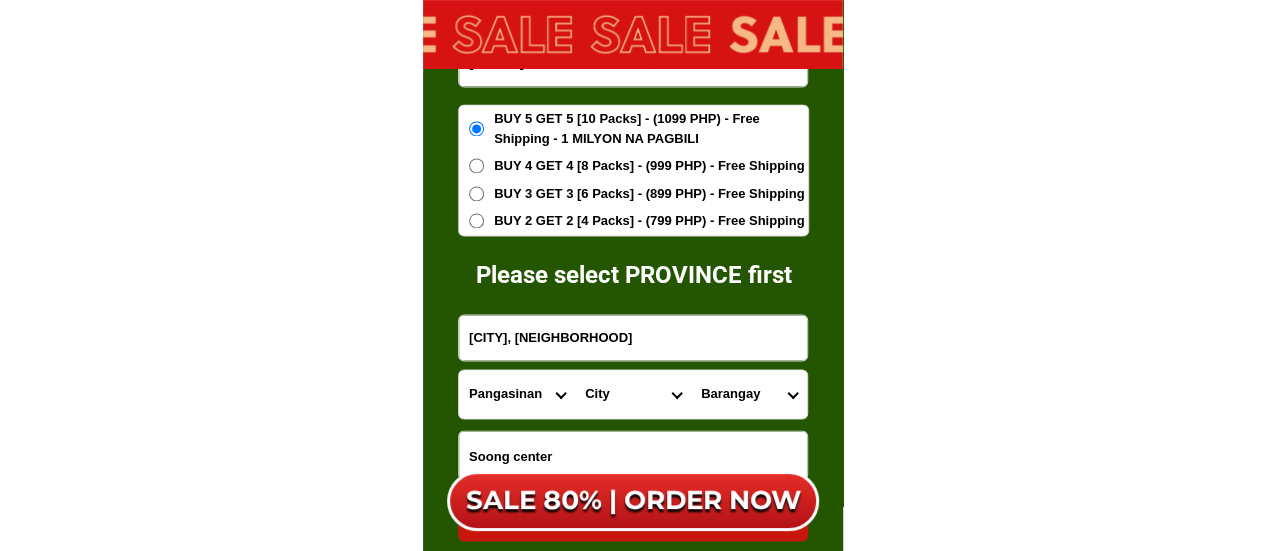 scroll, scrollTop: 12914, scrollLeft: 0, axis: vertical 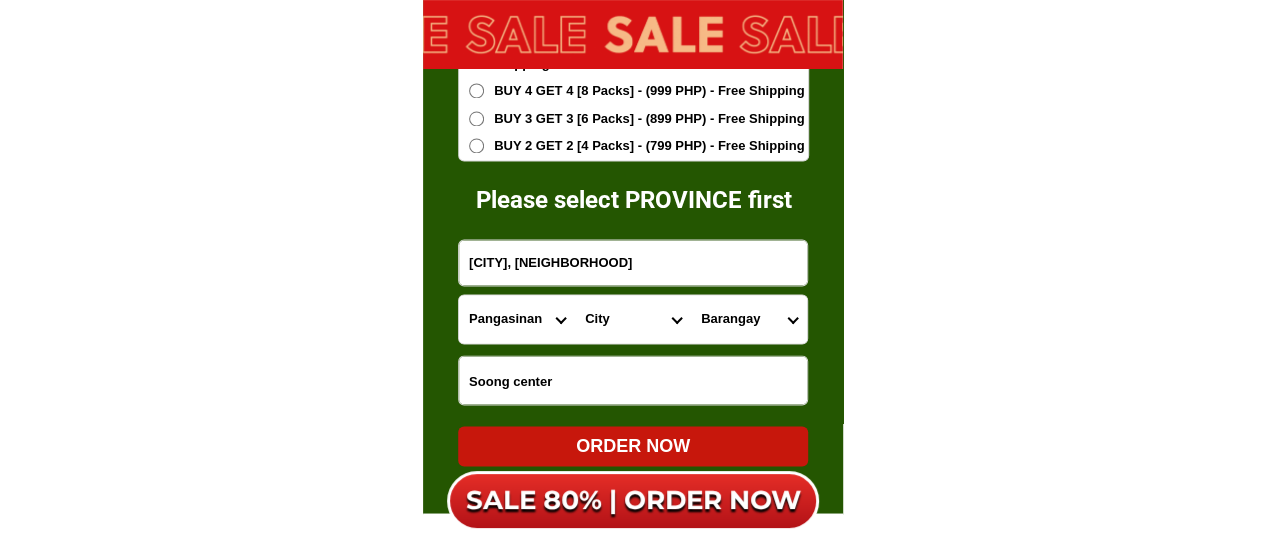 click on "Province Abra Agusan-del-norte Agusan-del-sur Aklan Albay Antique Apayao Aurora Basilan Bataan Batanes Batangas Benguet Biliran Bohol Bukidnon Bulacan Cagayan Camarines-norte Camarines-sur Camiguin Capiz Catanduanes Cavite Cebu Cotabato Davao-de-oro Davao-del-norte Davao-del-sur Davao-occidental Davao-oriental Dinagat-islands Eastern-samar Guimaras Ifugao Ilocos-norte Ilocos-sur Iloilo Isabela Kalinga La-union Laguna Lanao-del-norte Lanao-del-sur Leyte Maguindanao Marinduque Masbate Metro-manila Misamis-occidental Misamis-oriental Mountain-province Negros-occidental Negros-oriental Northern-samar Nueva-ecija Nueva-vizcaya Occidental-mindoro Oriental-mindoro Palawan Pampanga Pangasinan Quezon Quirino Rizal Romblon Sarangani Siquijor Sorsogon South-cotabato Southern-leyte Sultan-kudarat Sulu Surigao-del-norte Surigao-del-sur Tarlac Tawi-tawi Western-samar Zambales Zamboanga-del-norte Zamboanga-del-sur Zamboanga-sibugay" at bounding box center (517, 319) 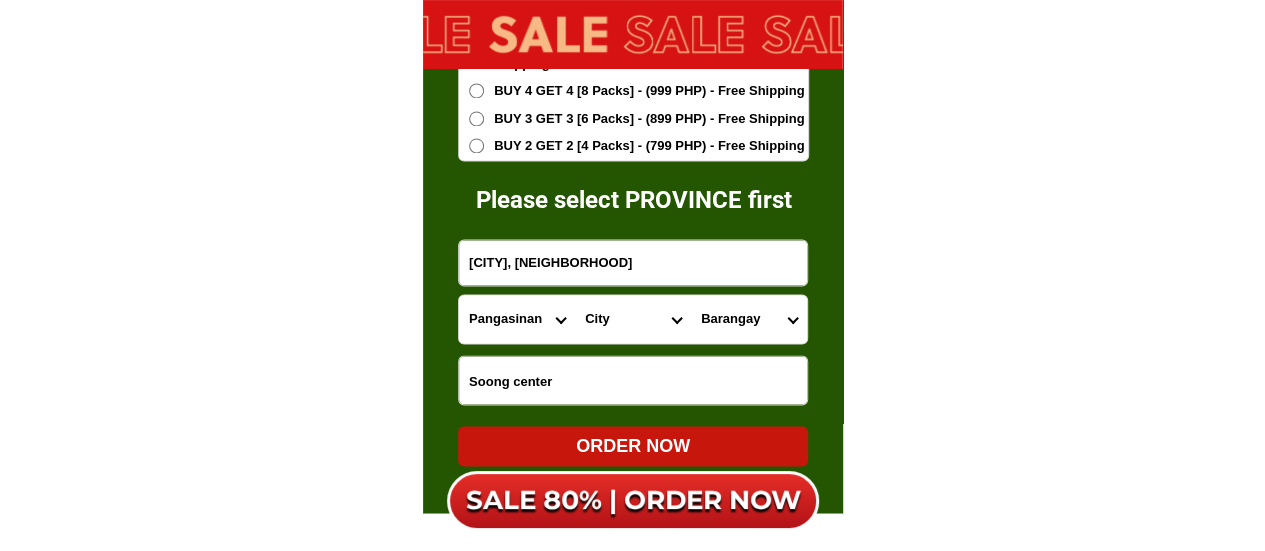 select on "[PHONE]" 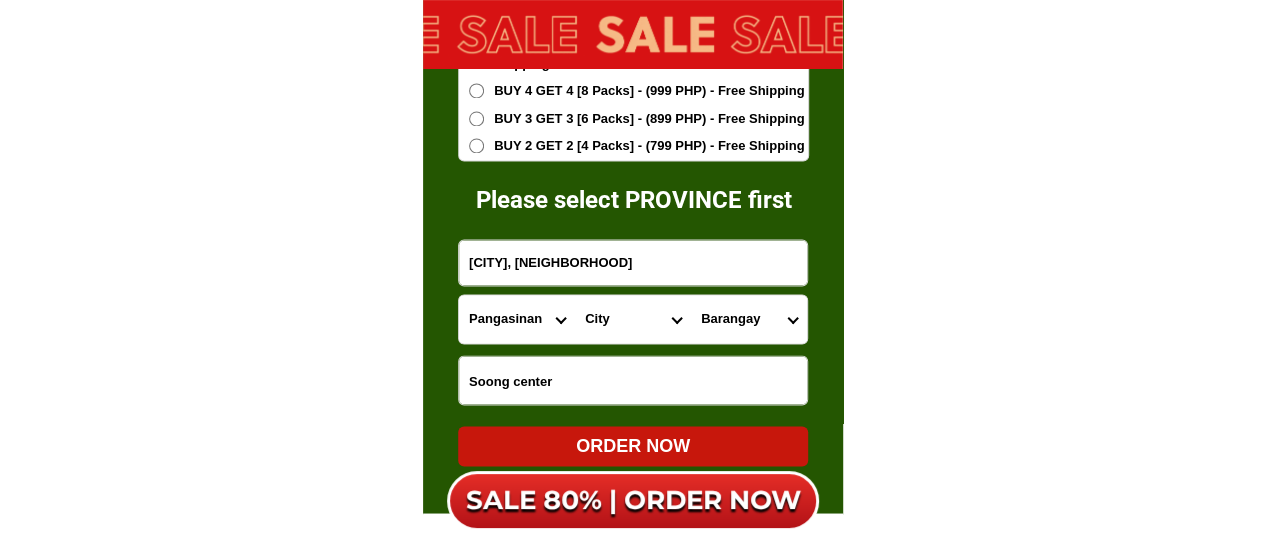 click on "Province Abra Agusan-del-norte Agusan-del-sur Aklan Albay Antique Apayao Aurora Basilan Bataan Batanes Batangas Benguet Biliran Bohol Bukidnon Bulacan Cagayan Camarines-norte Camarines-sur Camiguin Capiz Catanduanes Cavite Cebu Cotabato Davao-de-oro Davao-del-norte Davao-del-sur Davao-occidental Davao-oriental Dinagat-islands Eastern-samar Guimaras Ifugao Ilocos-norte Ilocos-sur Iloilo Isabela Kalinga La-union Laguna Lanao-del-norte Lanao-del-sur Leyte Maguindanao Marinduque Masbate Metro-manila Misamis-occidental Misamis-oriental Mountain-province Negros-occidental Negros-oriental Northern-samar Nueva-ecija Nueva-vizcaya Occidental-mindoro Oriental-mindoro Palawan Pampanga Pangasinan Quezon Quirino Rizal Romblon Sarangani Siquijor Sorsogon South-cotabato Southern-leyte Sultan-kudarat Sulu Surigao-del-norte Surigao-del-sur Tarlac Tawi-tawi Western-samar Zambales Zamboanga-del-norte Zamboanga-del-sur Zamboanga-sibugay" at bounding box center (517, 319) 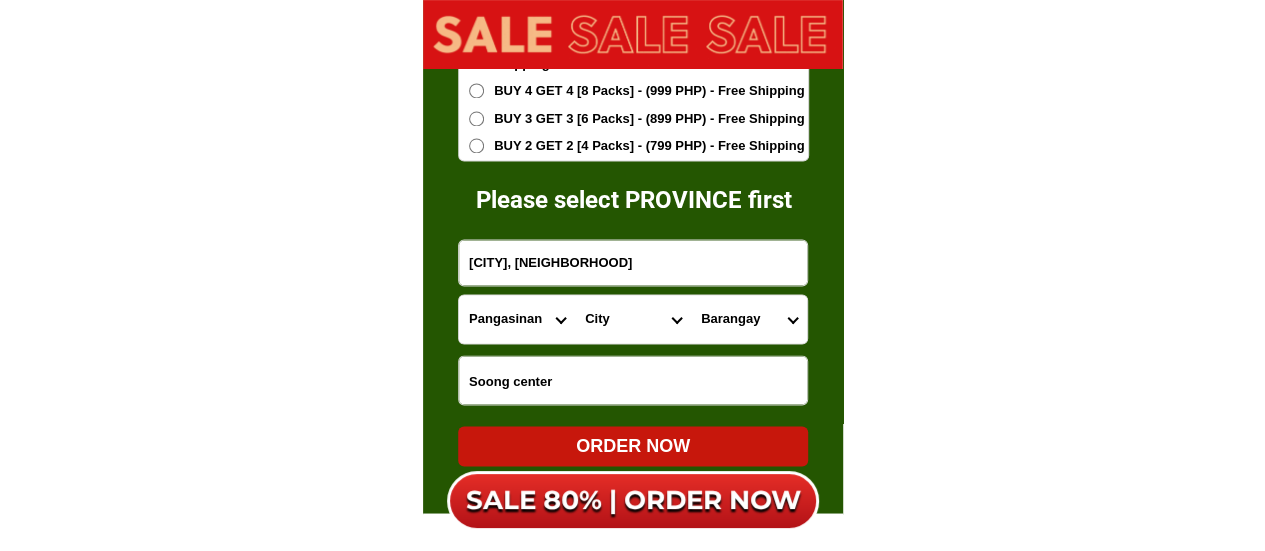 click on "City Baao Balatan Bombon Buhi Bula Cabusao Calabanga Camaligan Camarines-sur-bato Camarines-sur-naga-city Camarines-sur-pamplona Camarines-sur-san-fernando Camarines-sur-san-jose Canaman Caramoan Del-gallego Gainza Garchitorena Goa Iriga-city Lagonoy Libmanan Lupi Magarao Milaor Minalabac Nabua Ocampo Pasacao Pili Presentacion Ragay Sagnay Sipocot Siruma Tigaon Tinambac" at bounding box center (633, 319) 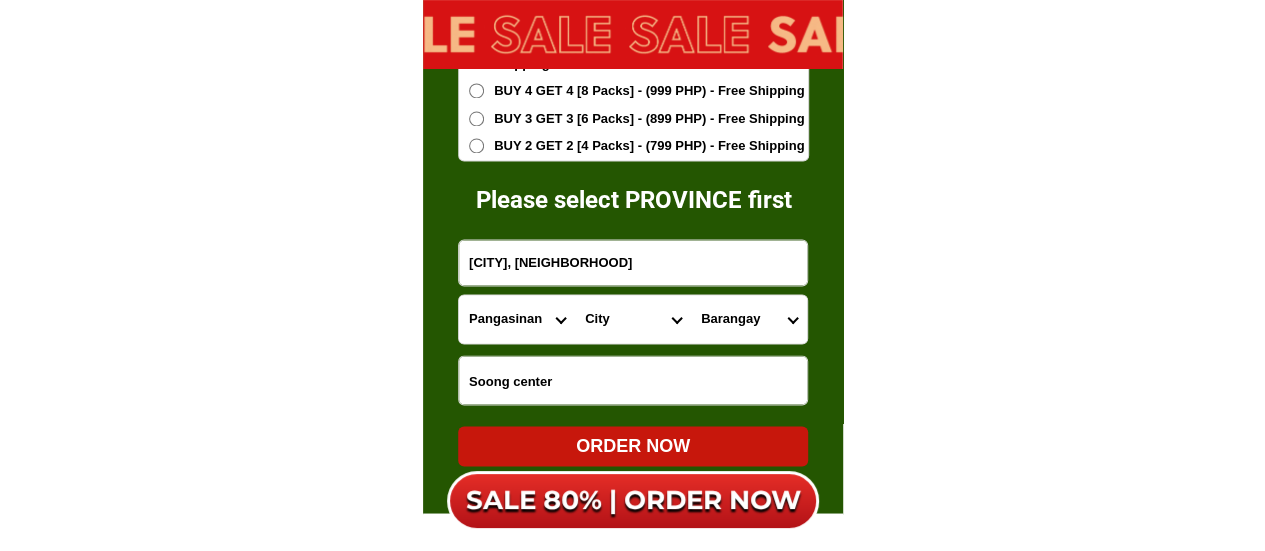 select on "[PHONE]" 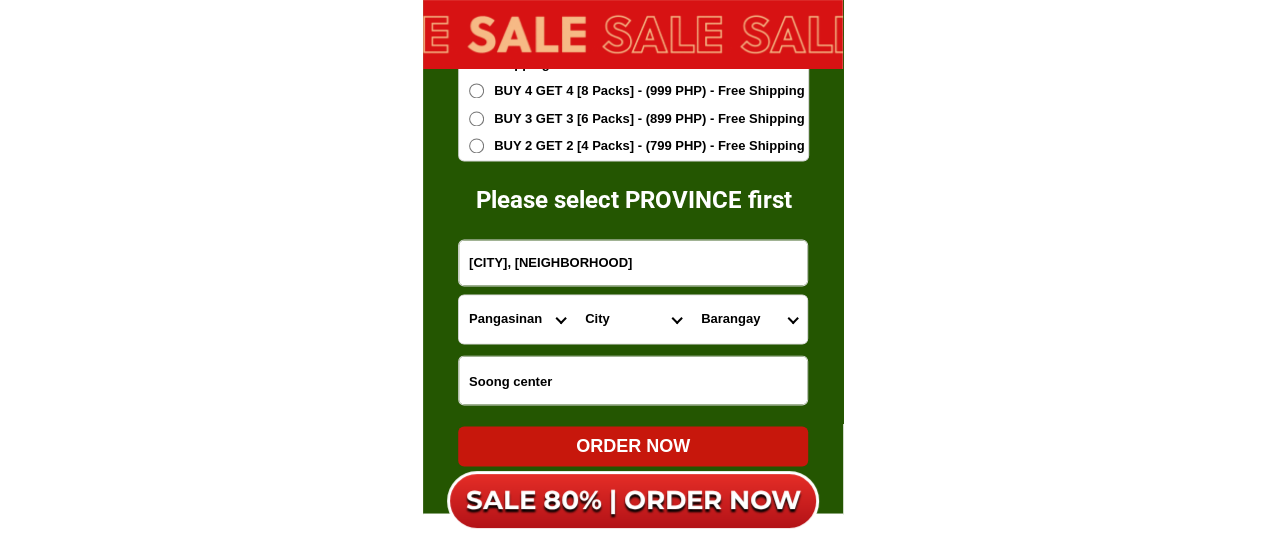 click on "City Baao Balatan Bombon Buhi Bula Cabusao Calabanga Camaligan Camarines-sur-bato Camarines-sur-naga-city Camarines-sur-pamplona Camarines-sur-san-fernando Camarines-sur-san-jose Canaman Caramoan Del-gallego Gainza Garchitorena Goa Iriga-city Lagonoy Libmanan Lupi Magarao Milaor Minalabac Nabua Ocampo Pasacao Pili Presentacion Ragay Sagnay Sipocot Siruma Tigaon Tinambac" at bounding box center (633, 319) 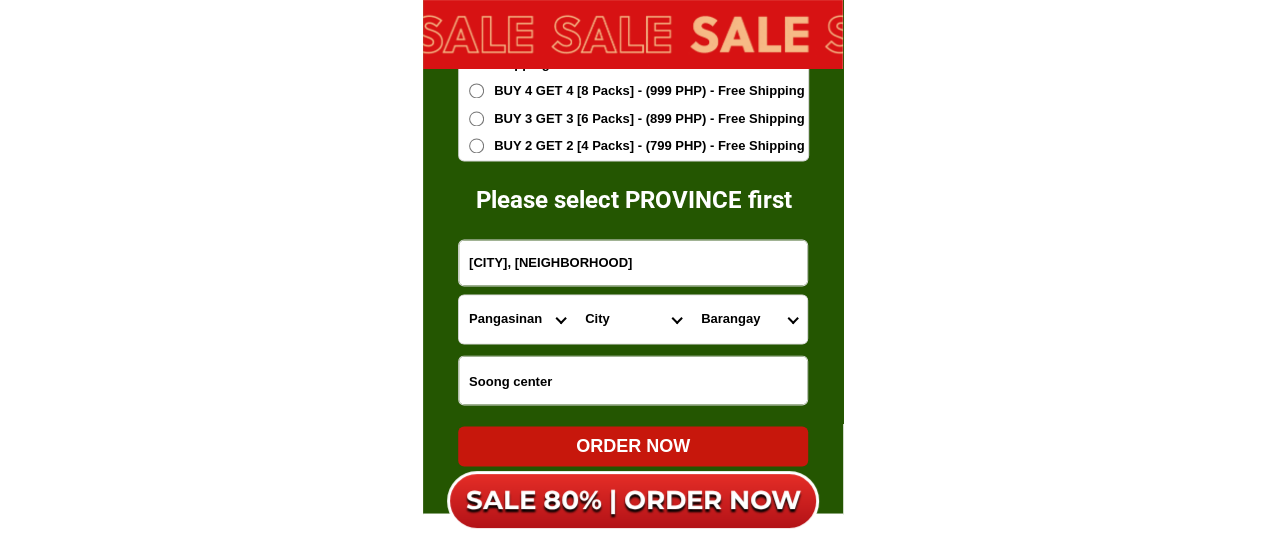 click on "Barangay Cagbunga Dahilig District i (pob.) District ii (pob.) Loob Malbong Namuat Sampaloc" at bounding box center [749, 319] 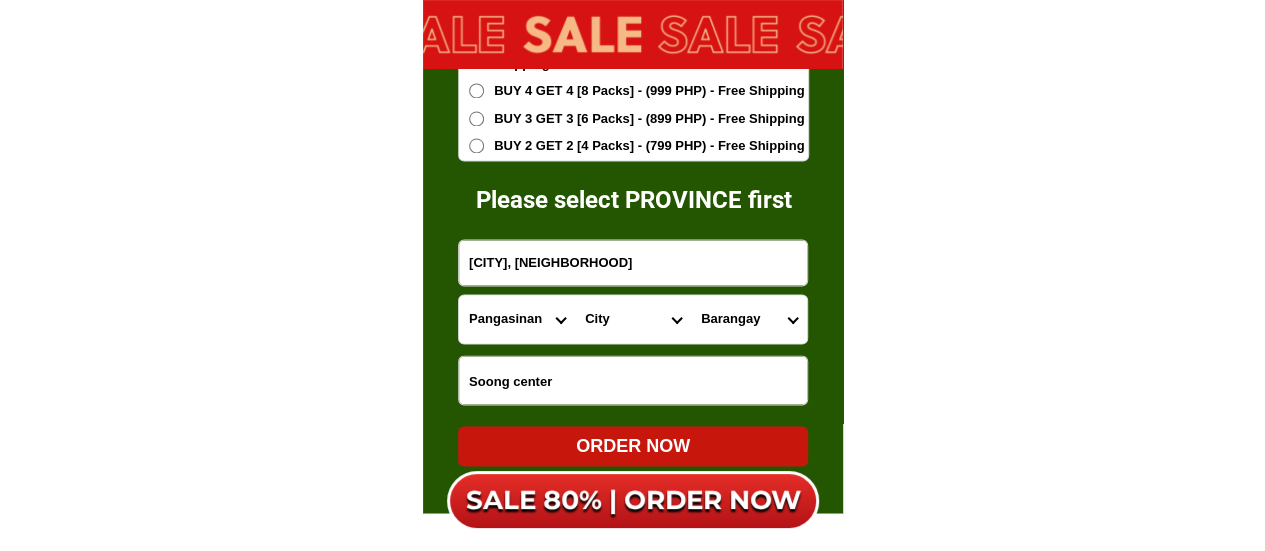 select on "[PHONE]" 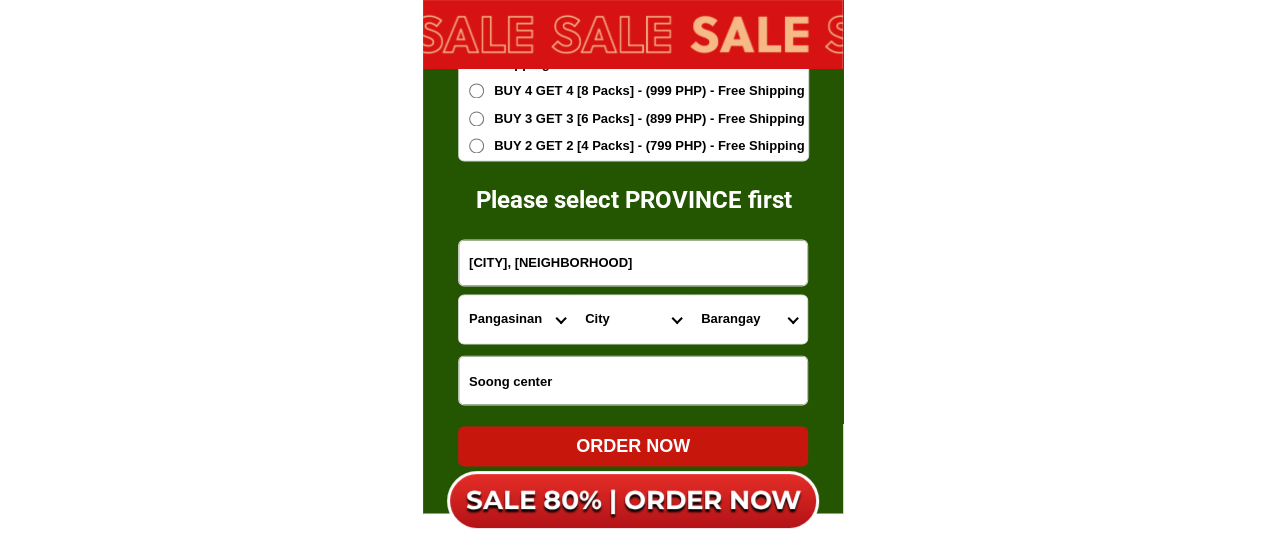 click on "Barangay Cagbunga Dahilig District i (pob.) District ii (pob.) Loob Malbong Namuat Sampaloc" at bounding box center [749, 319] 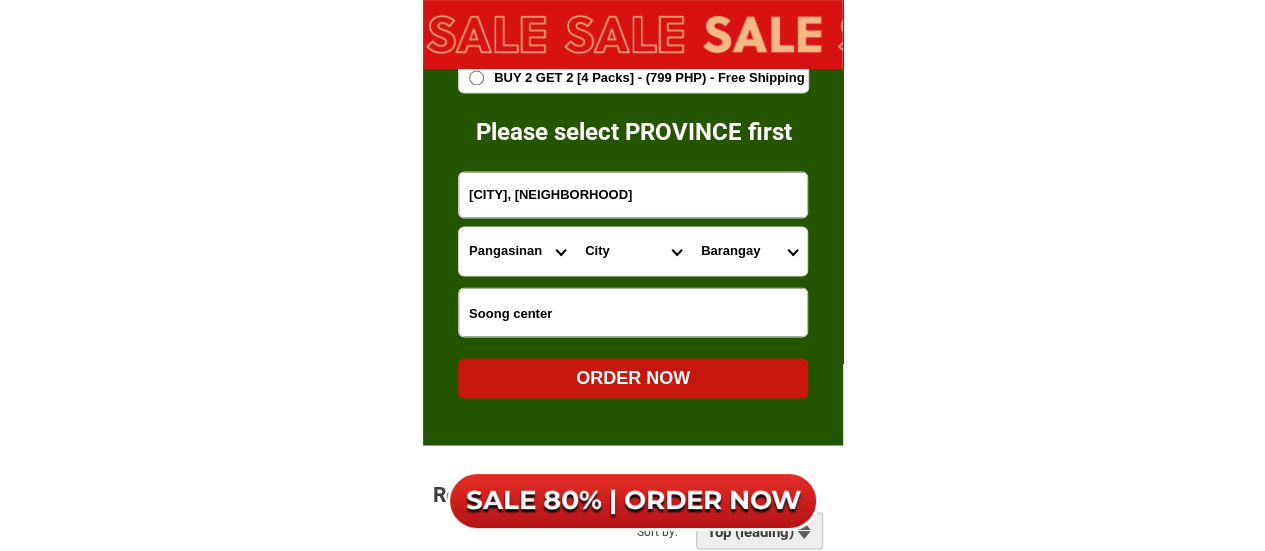 scroll, scrollTop: 13014, scrollLeft: 0, axis: vertical 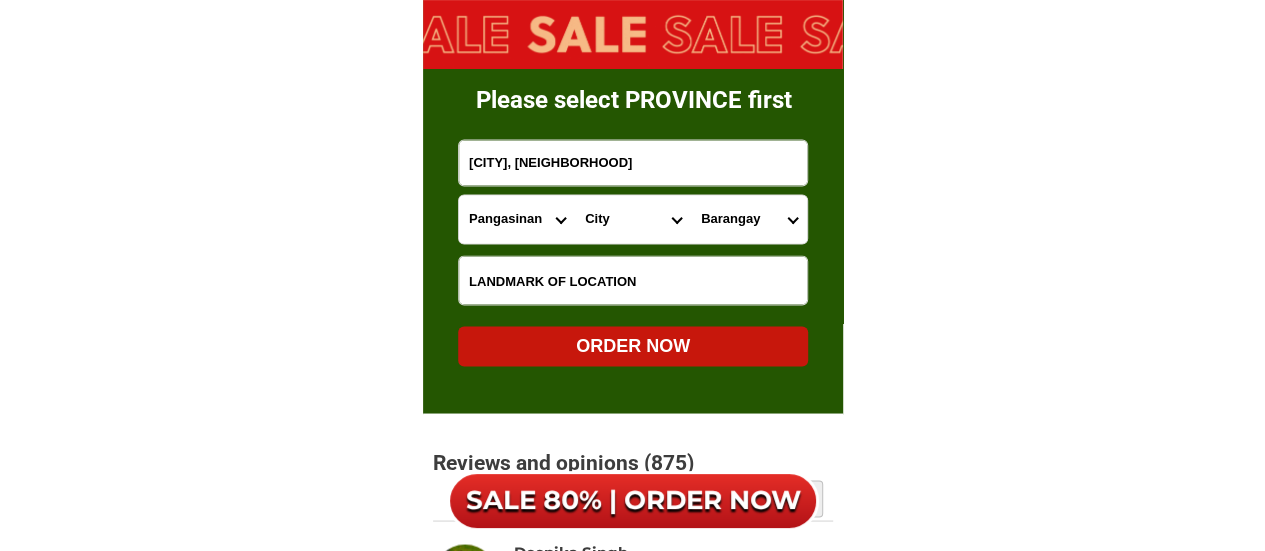 click at bounding box center (633, 280) 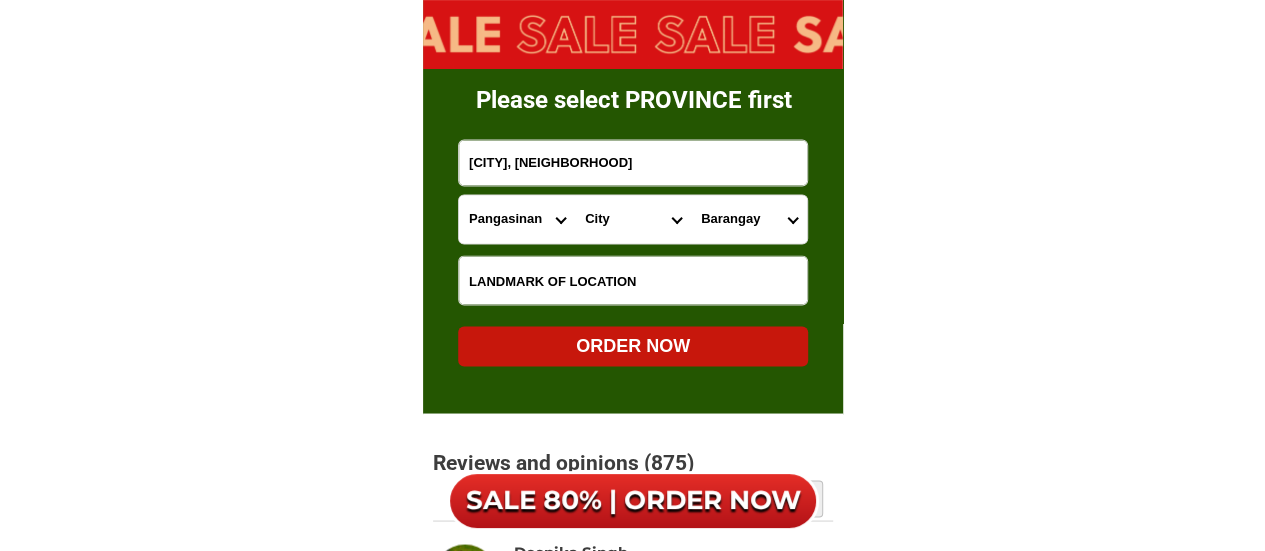 paste on "DC motor shop" 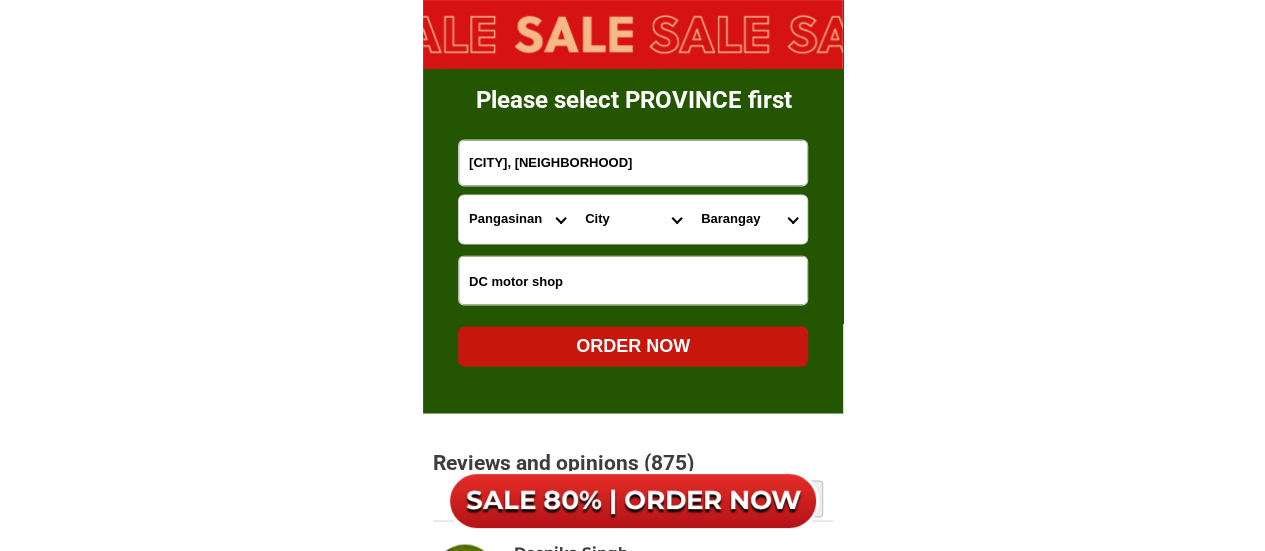 type on "DC motor shop" 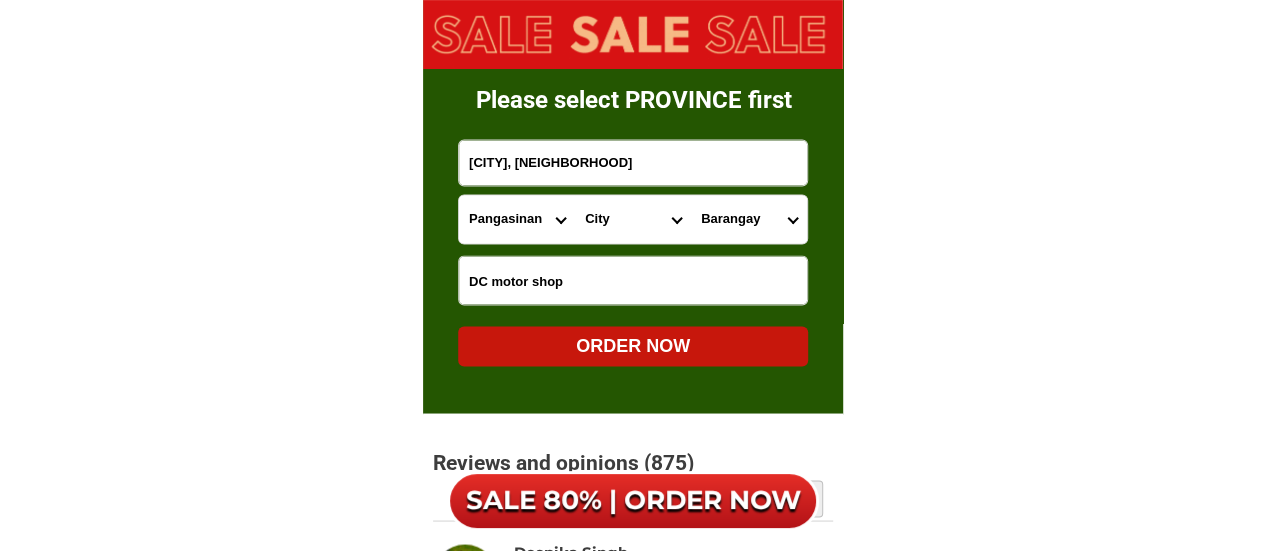 click on "[CITY], [NEIGHBORHOOD]" at bounding box center (633, 162) 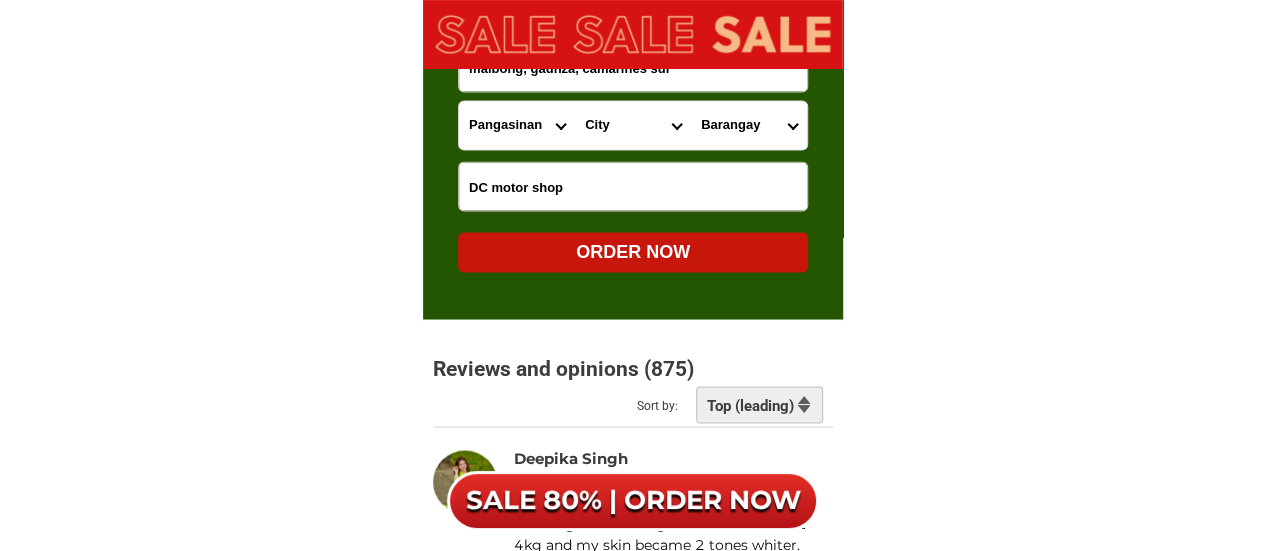 scroll, scrollTop: 13114, scrollLeft: 0, axis: vertical 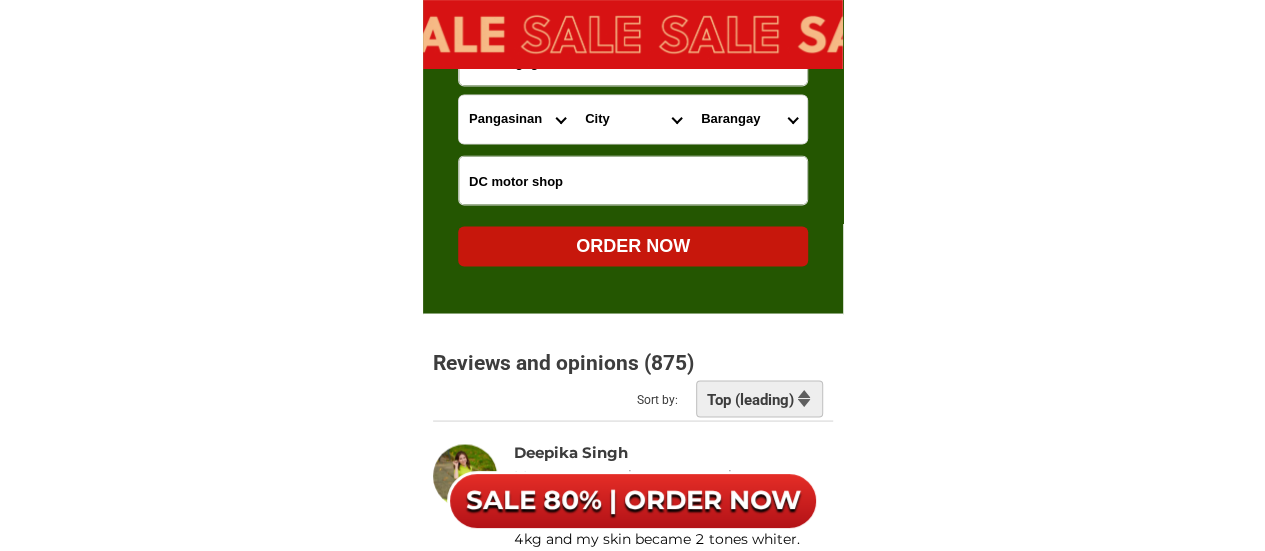 type on "malbong, gaunza, camarines sur" 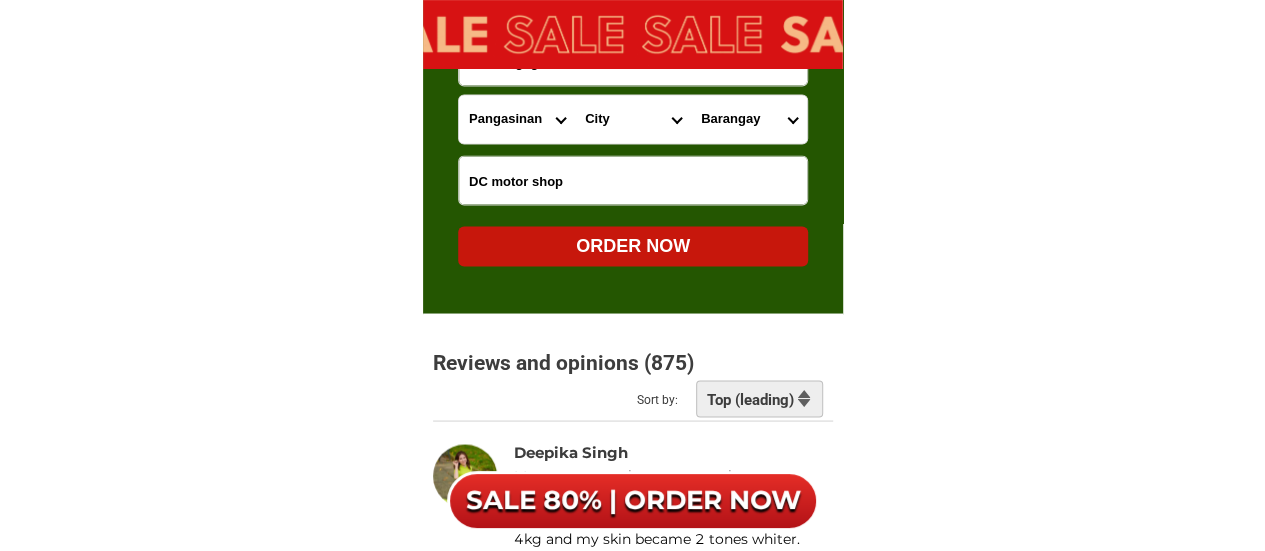 click on "ORDER NOW" at bounding box center [633, 245] 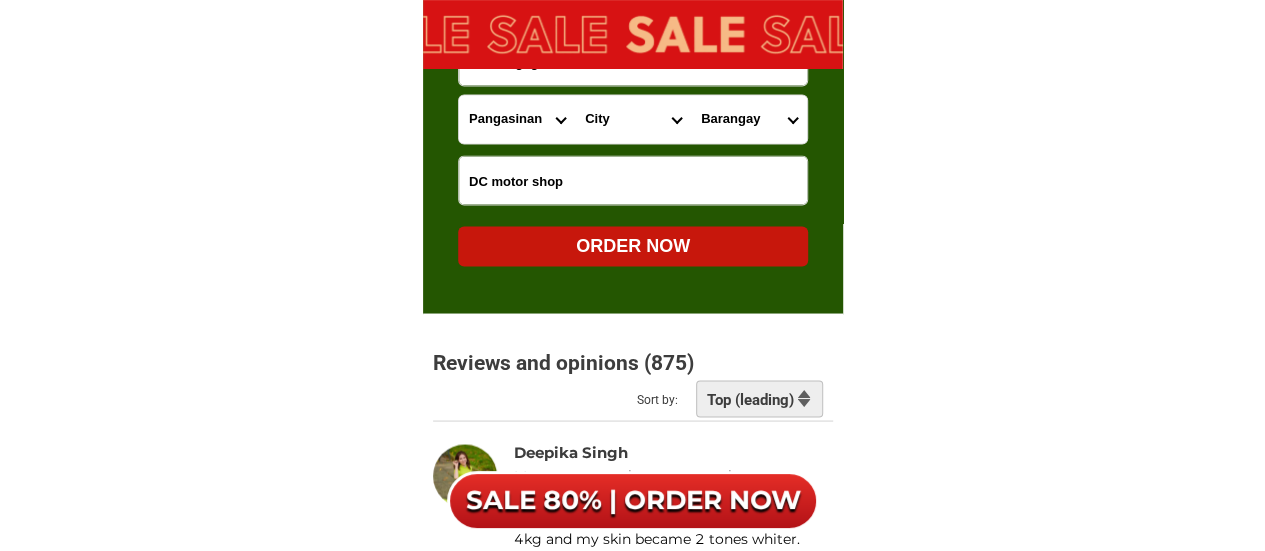 radio on "true" 